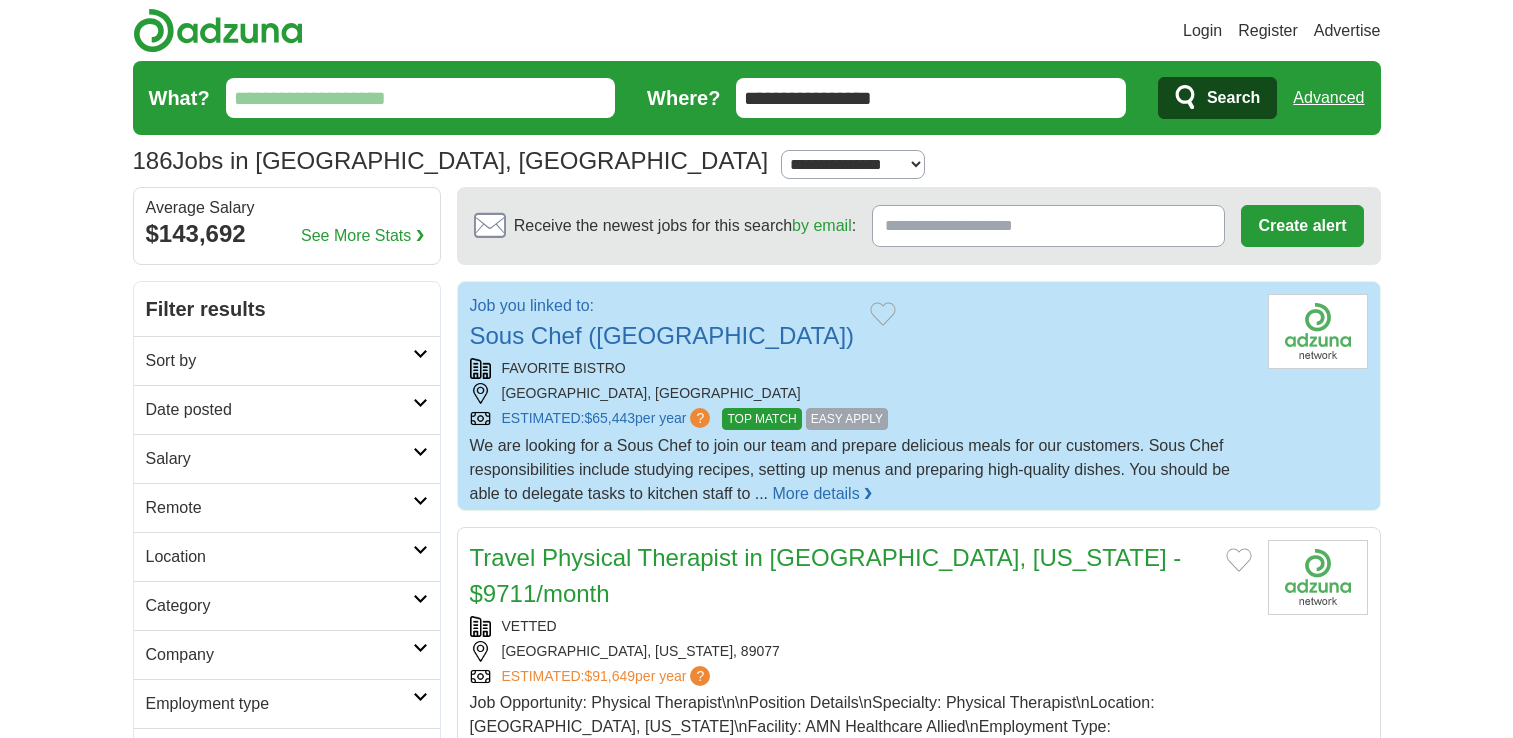 scroll, scrollTop: 0, scrollLeft: 0, axis: both 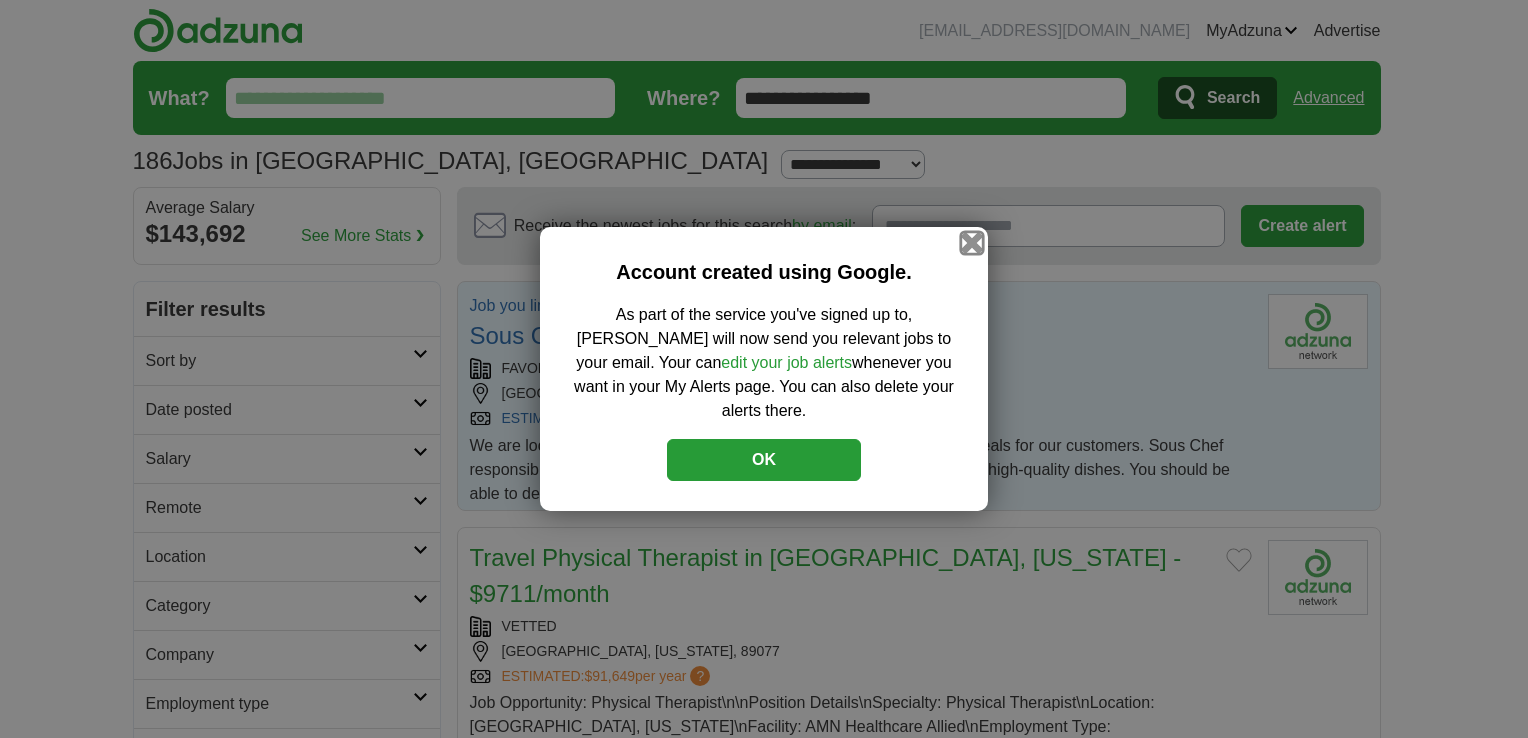 click at bounding box center (972, 243) 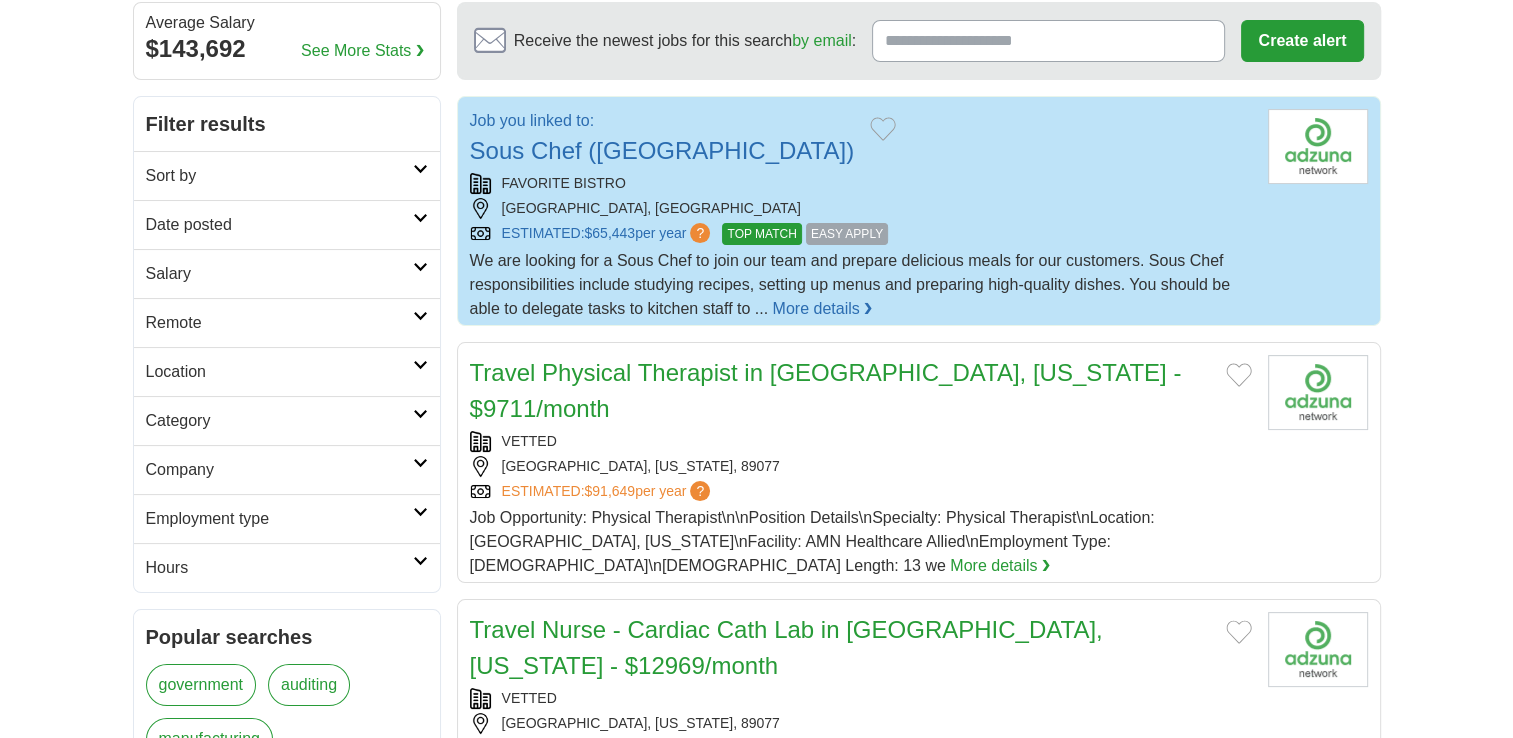 scroll, scrollTop: 0, scrollLeft: 0, axis: both 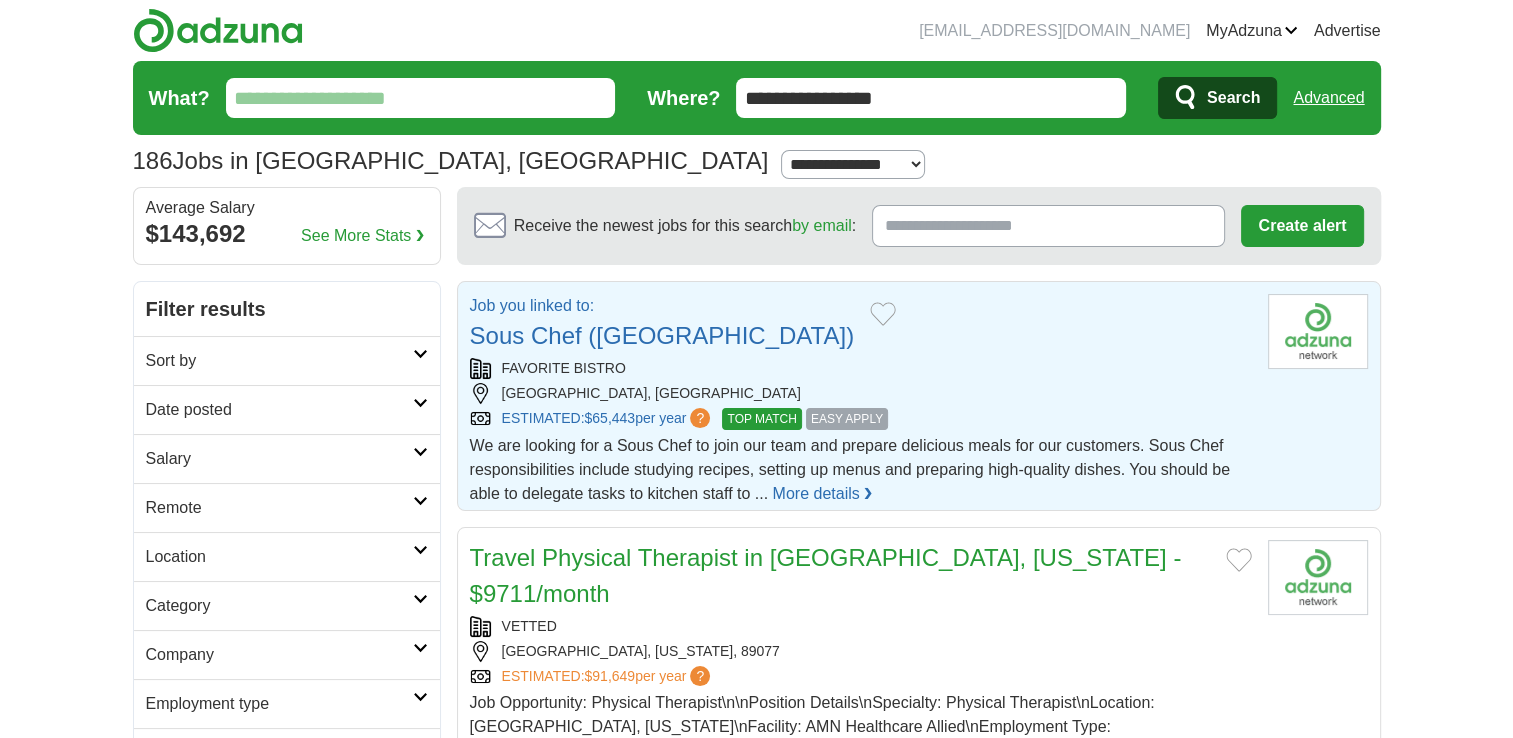 click on "**********" at bounding box center [931, 98] 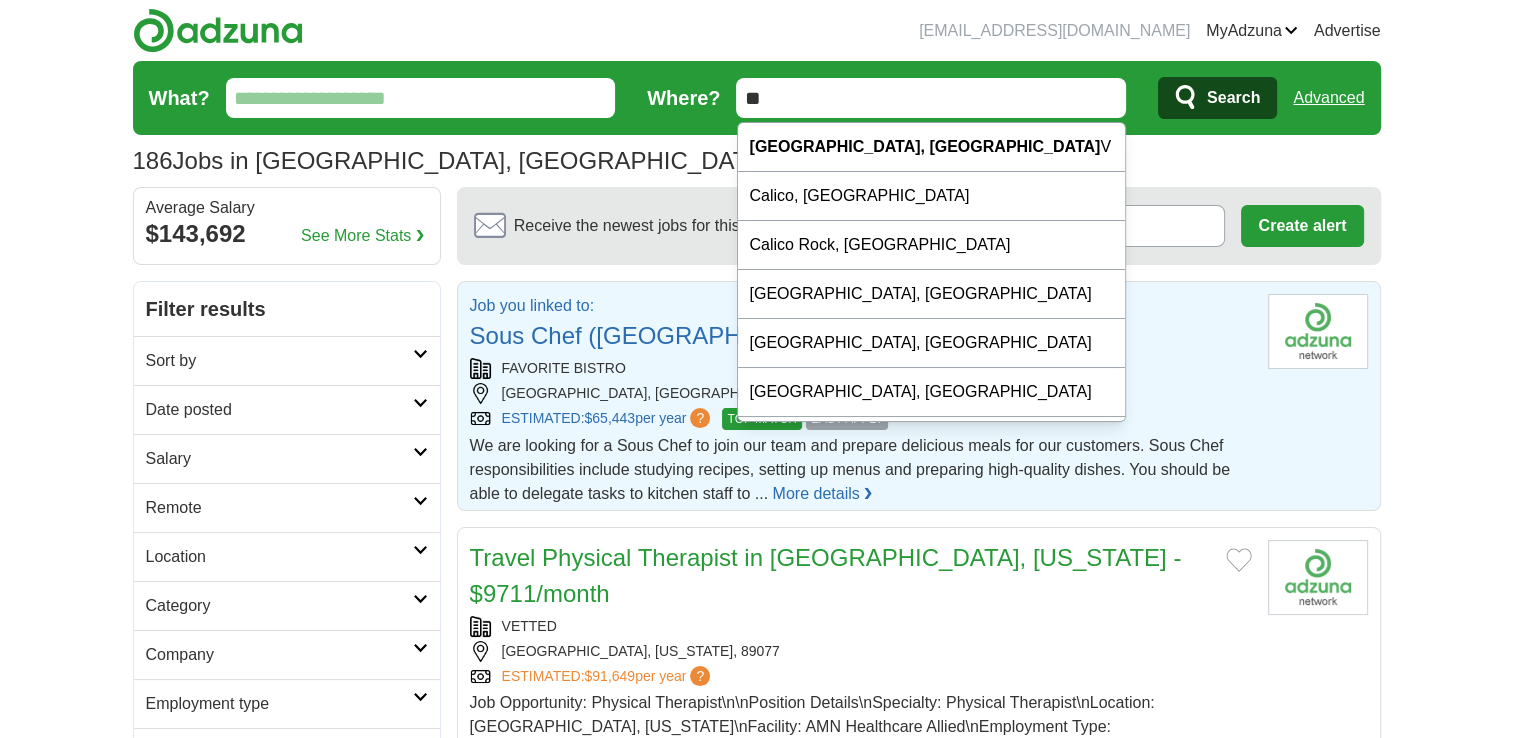 type on "*" 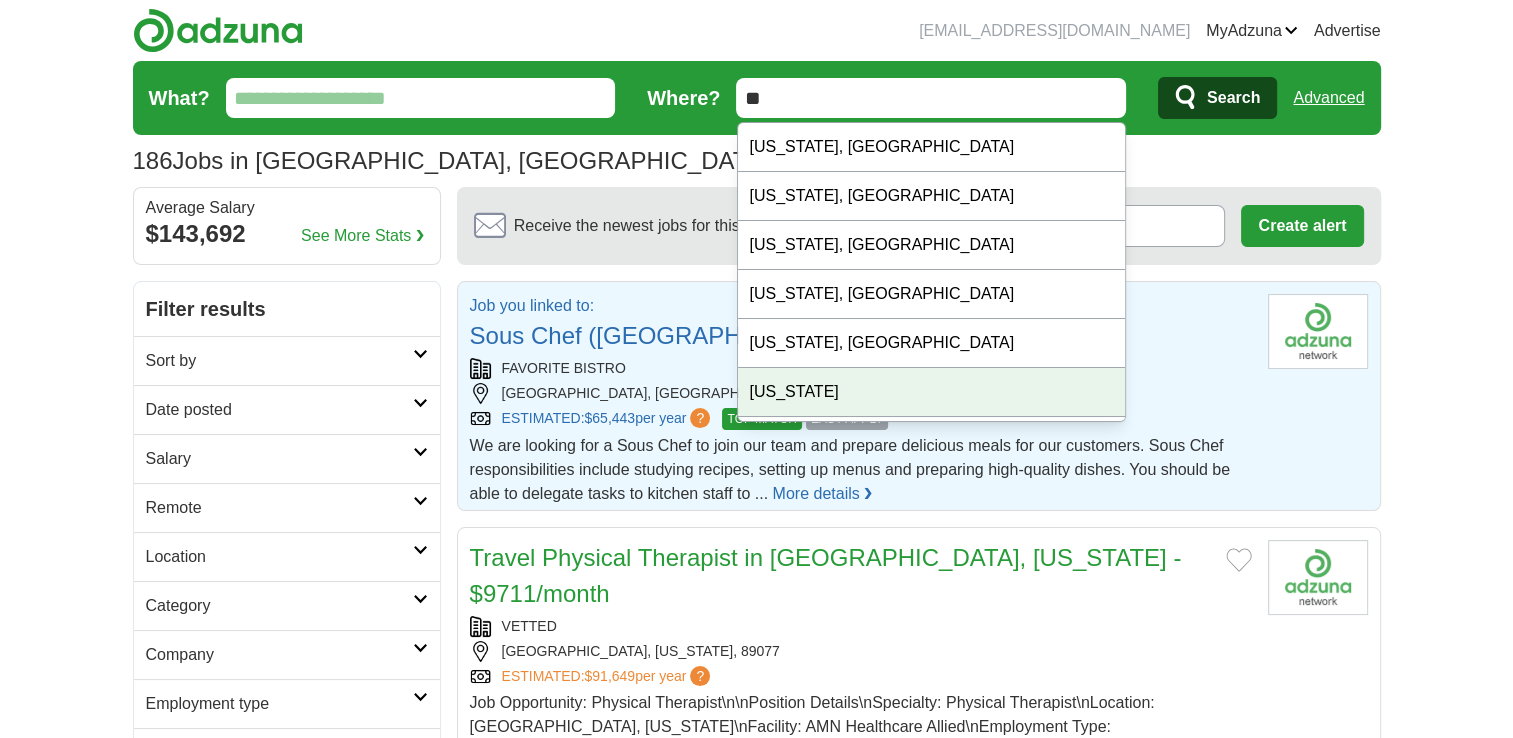click on "[US_STATE]" at bounding box center (932, 392) 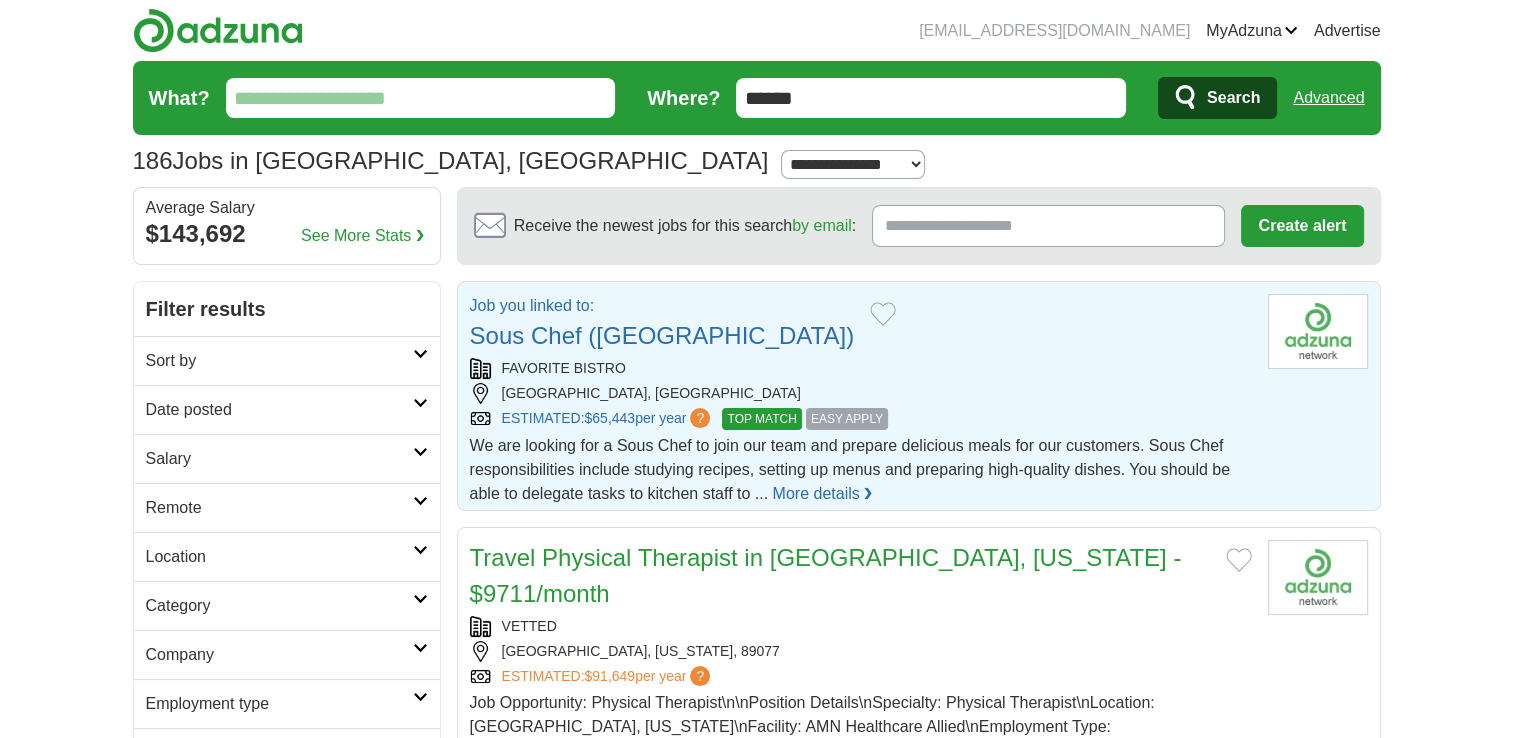 click on "What?" at bounding box center (421, 98) 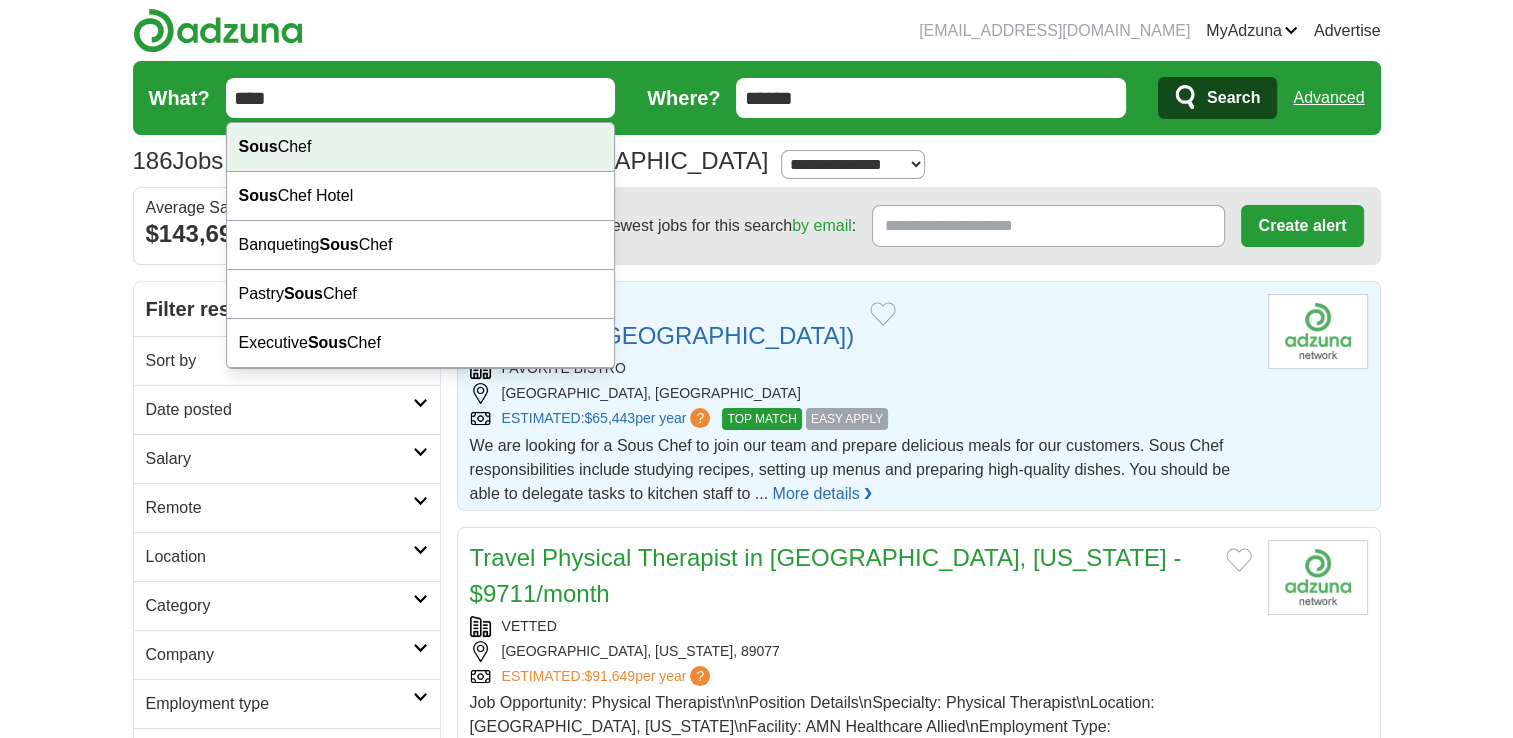 click on "Sous  Chef" at bounding box center (421, 147) 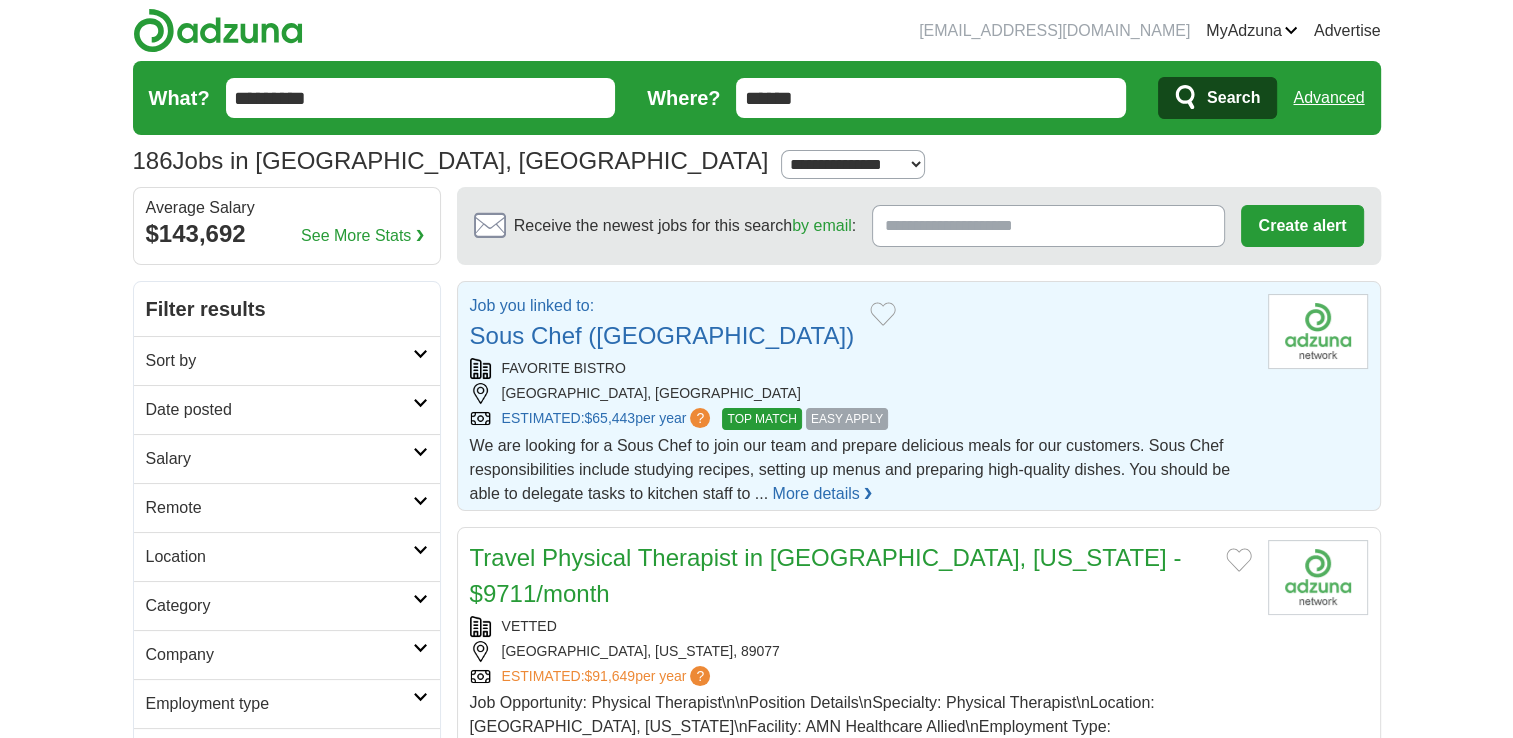 click on "**********" at bounding box center [853, 164] 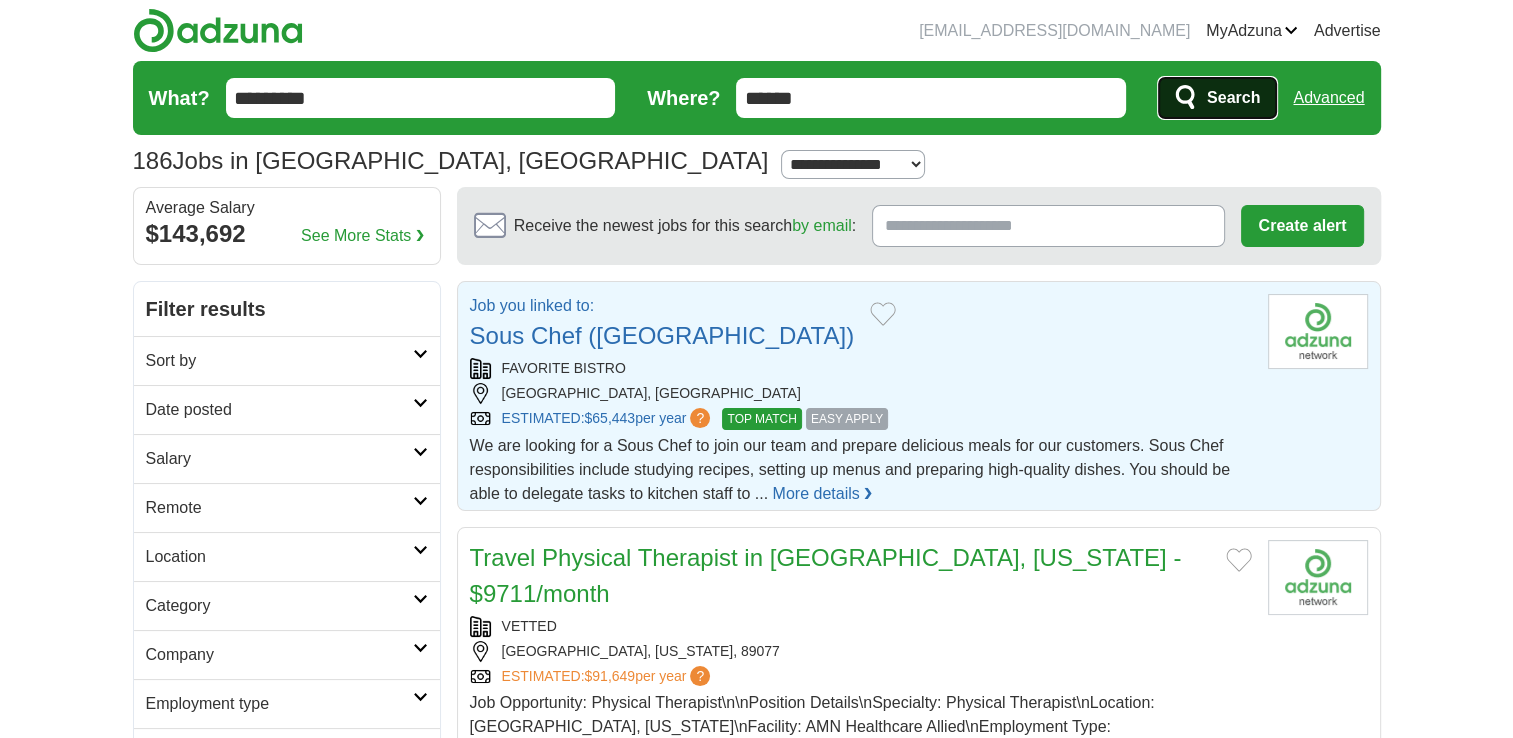 click on "Search" at bounding box center (1233, 98) 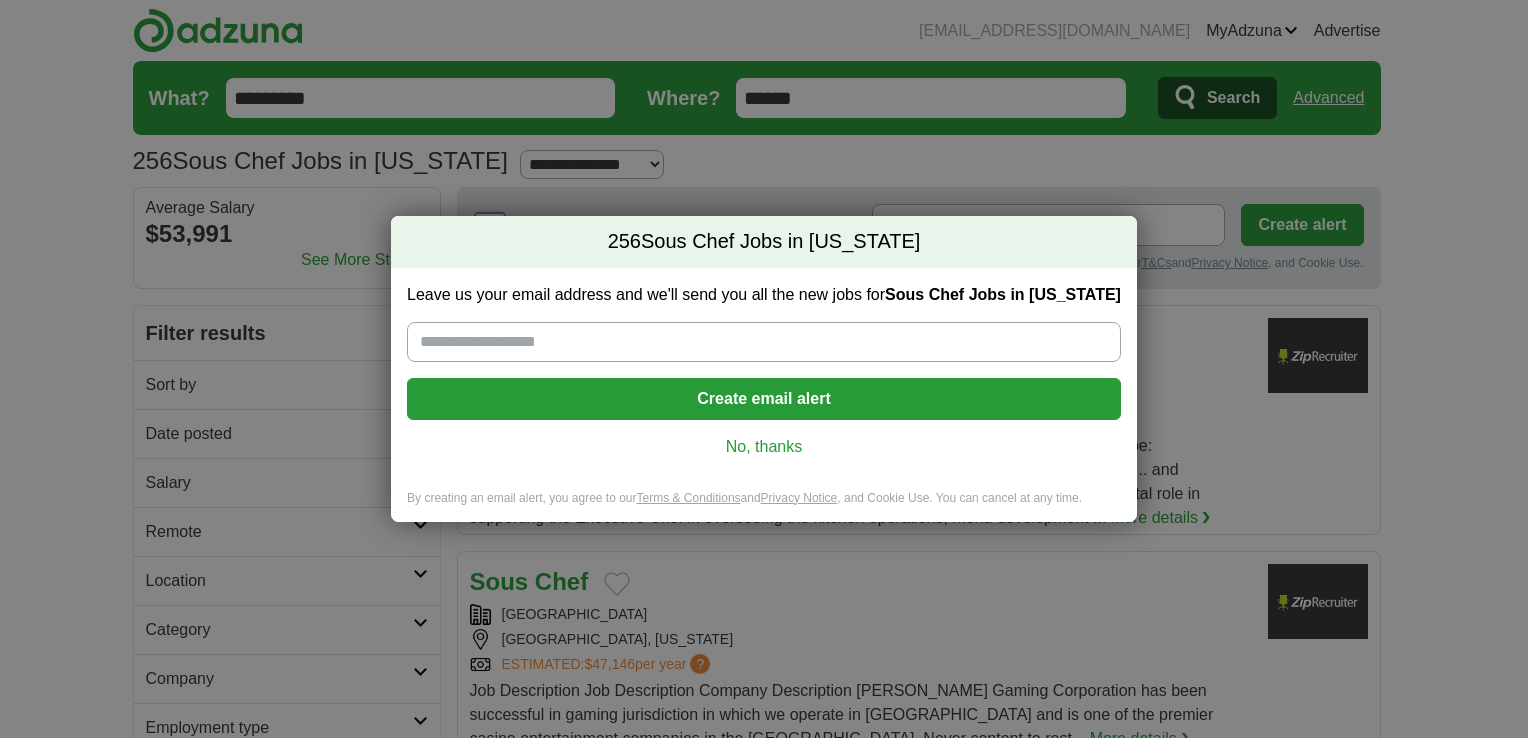 scroll, scrollTop: 0, scrollLeft: 0, axis: both 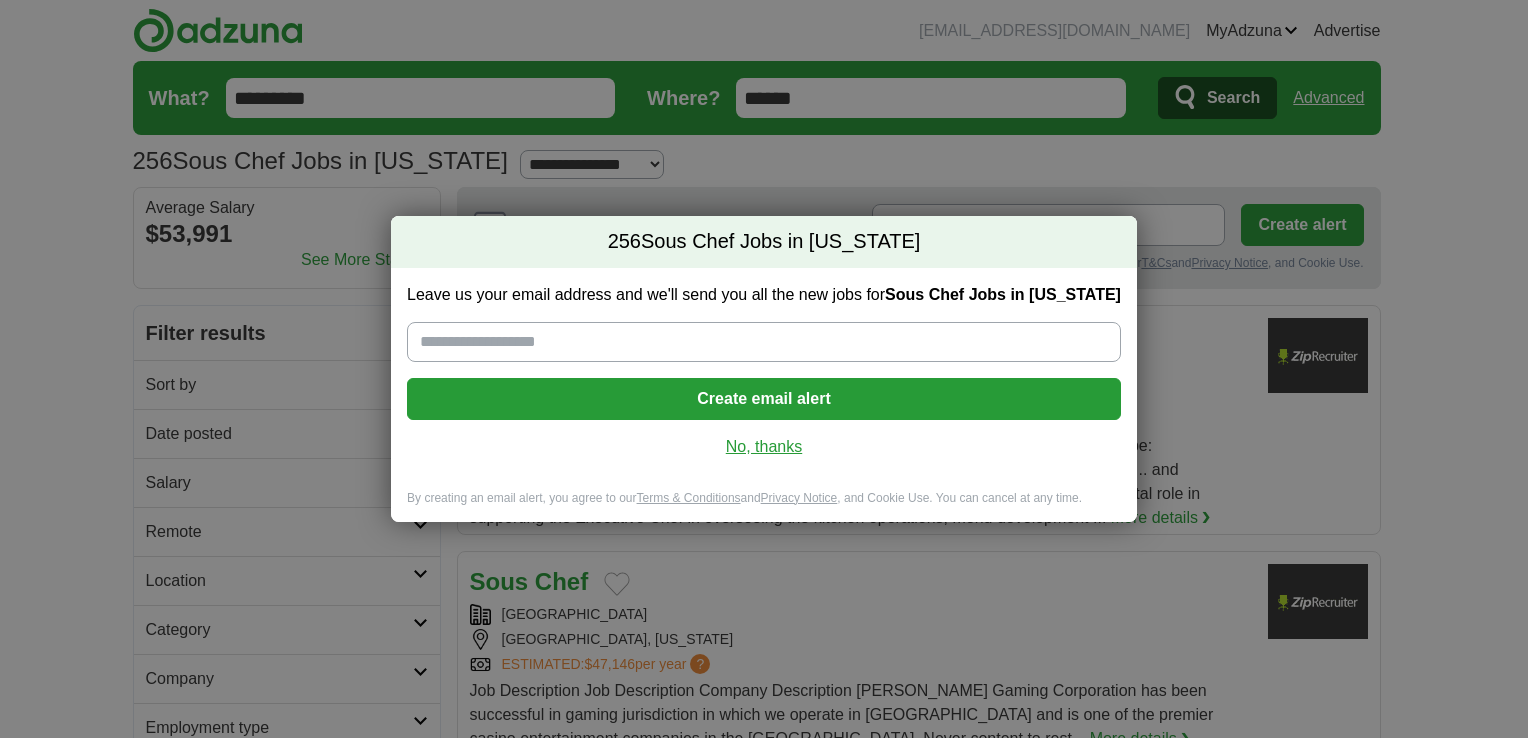 click on "No, thanks" at bounding box center (764, 447) 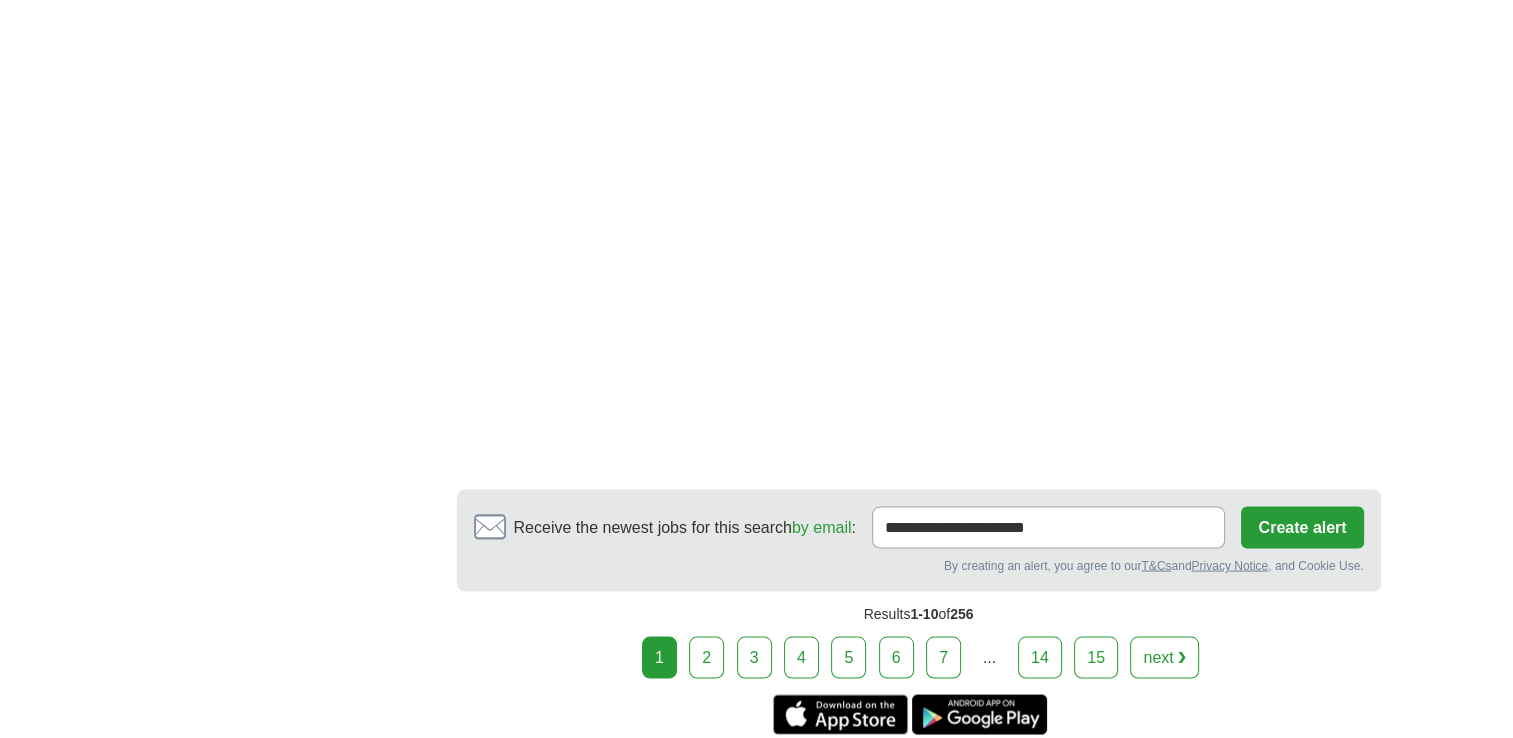 scroll, scrollTop: 3640, scrollLeft: 0, axis: vertical 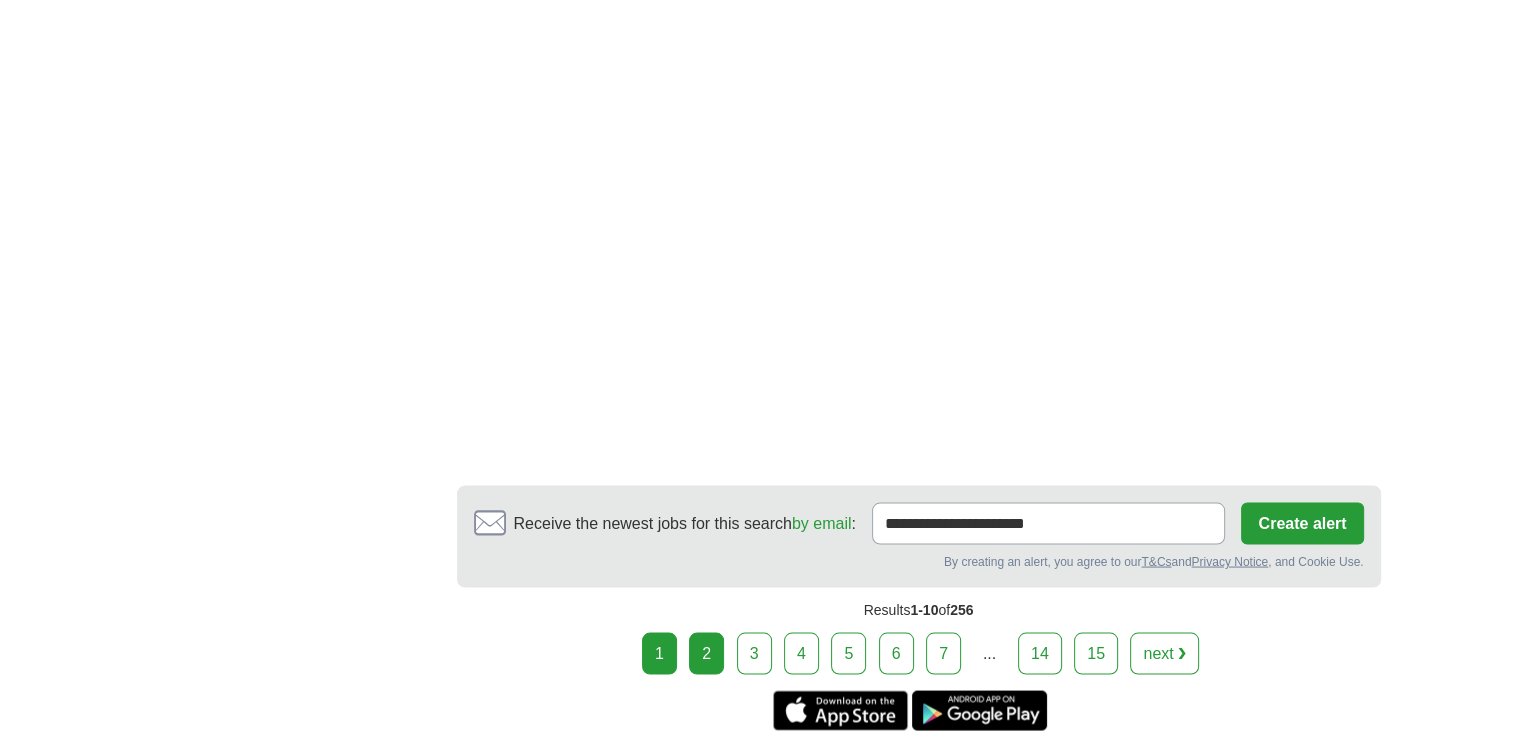 click on "2" at bounding box center [706, 653] 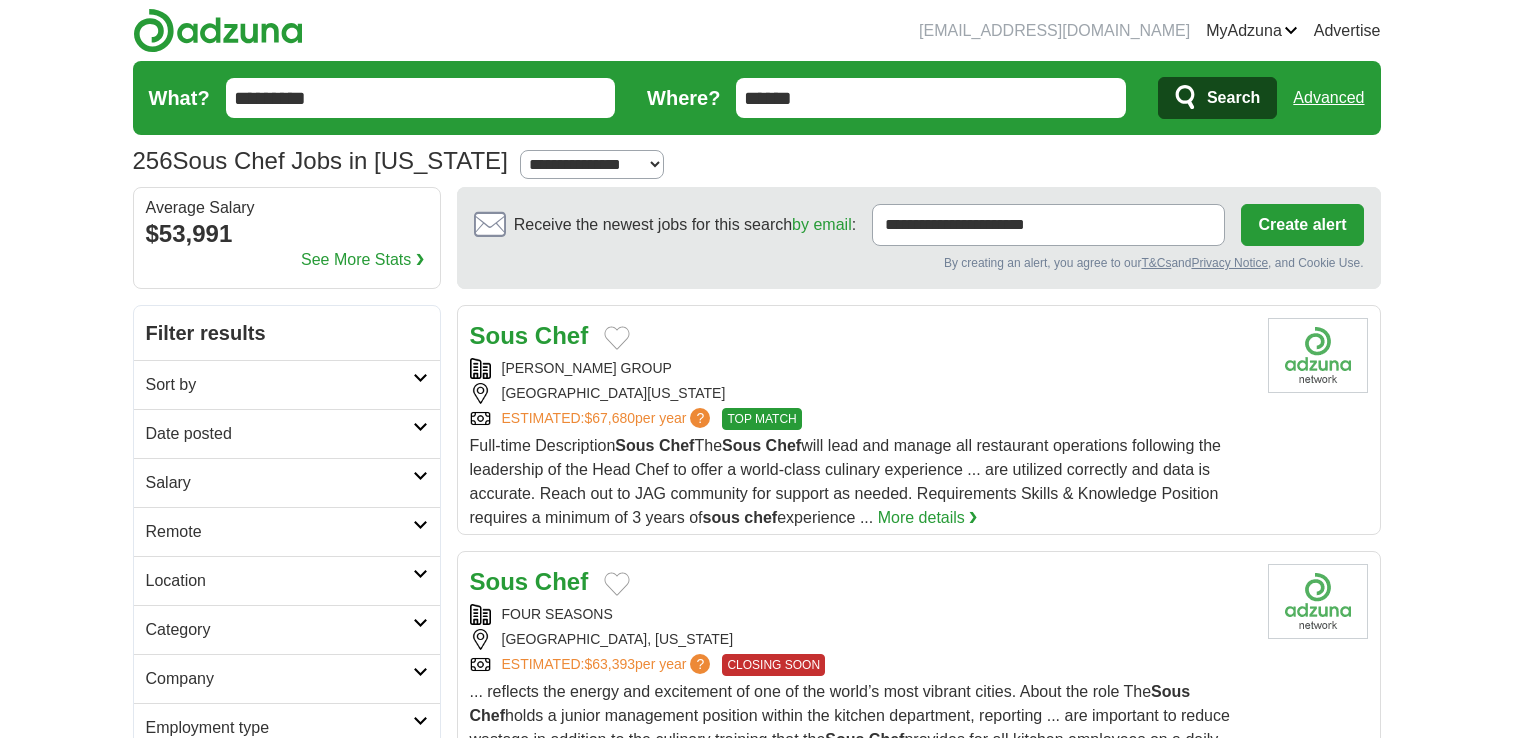 scroll, scrollTop: 0, scrollLeft: 0, axis: both 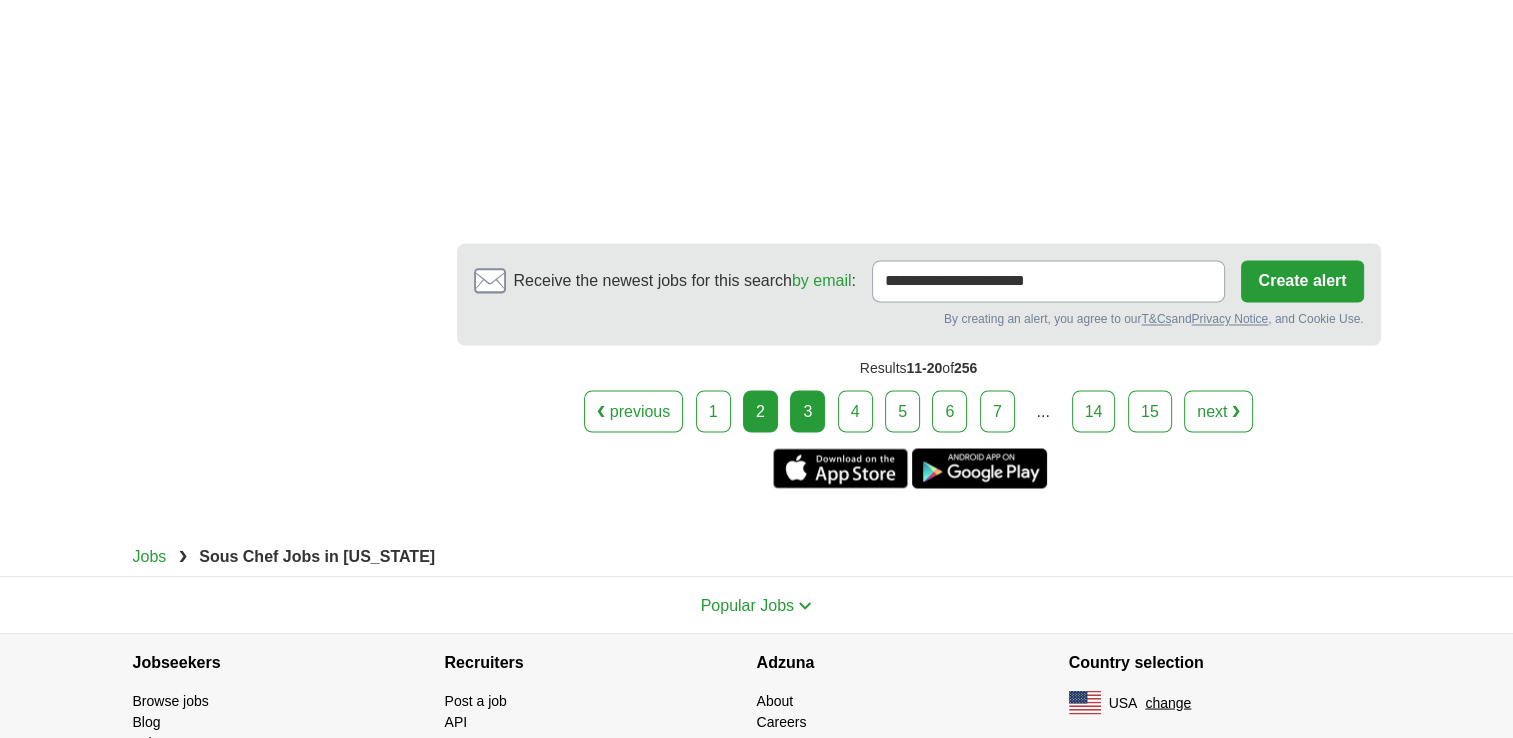 click on "3" at bounding box center [807, 411] 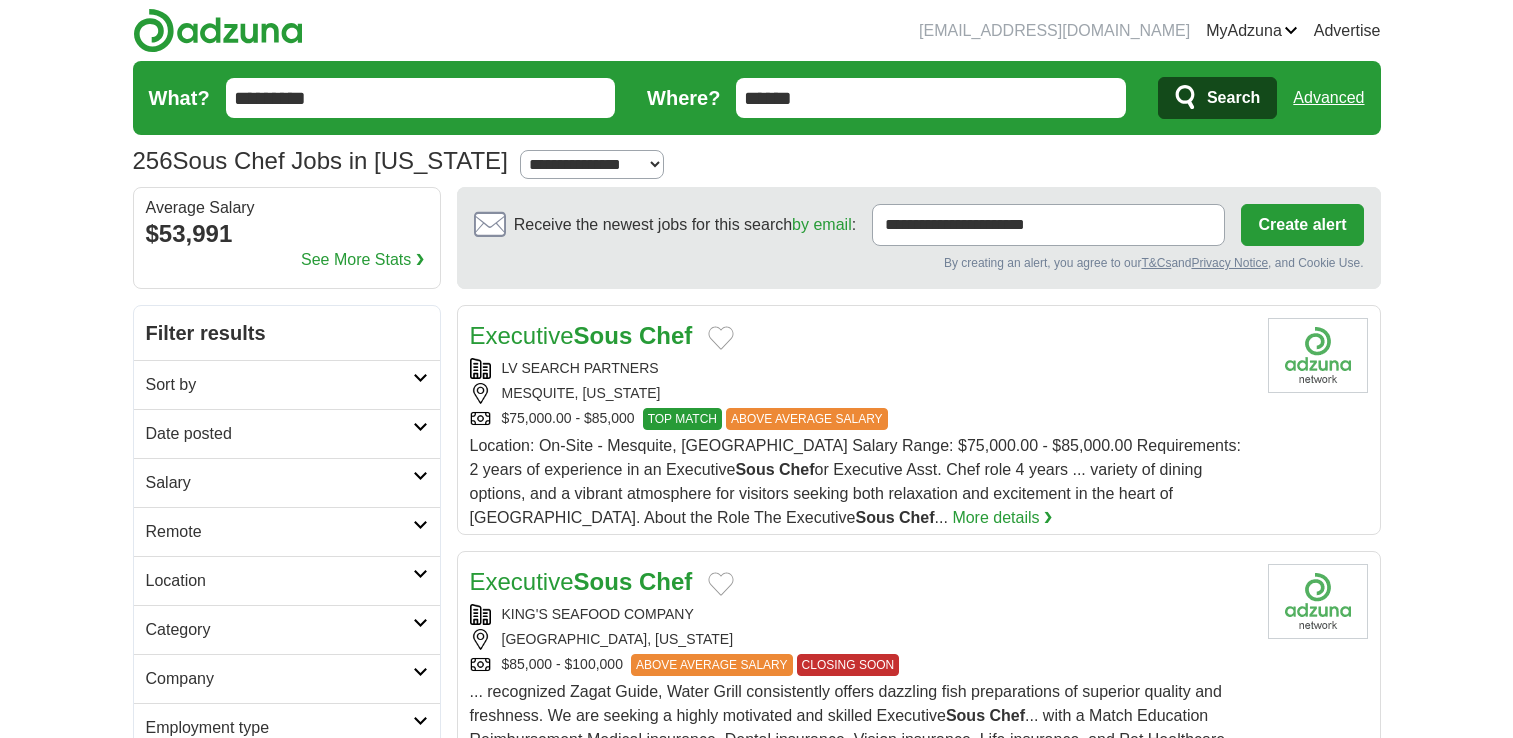 scroll, scrollTop: 0, scrollLeft: 0, axis: both 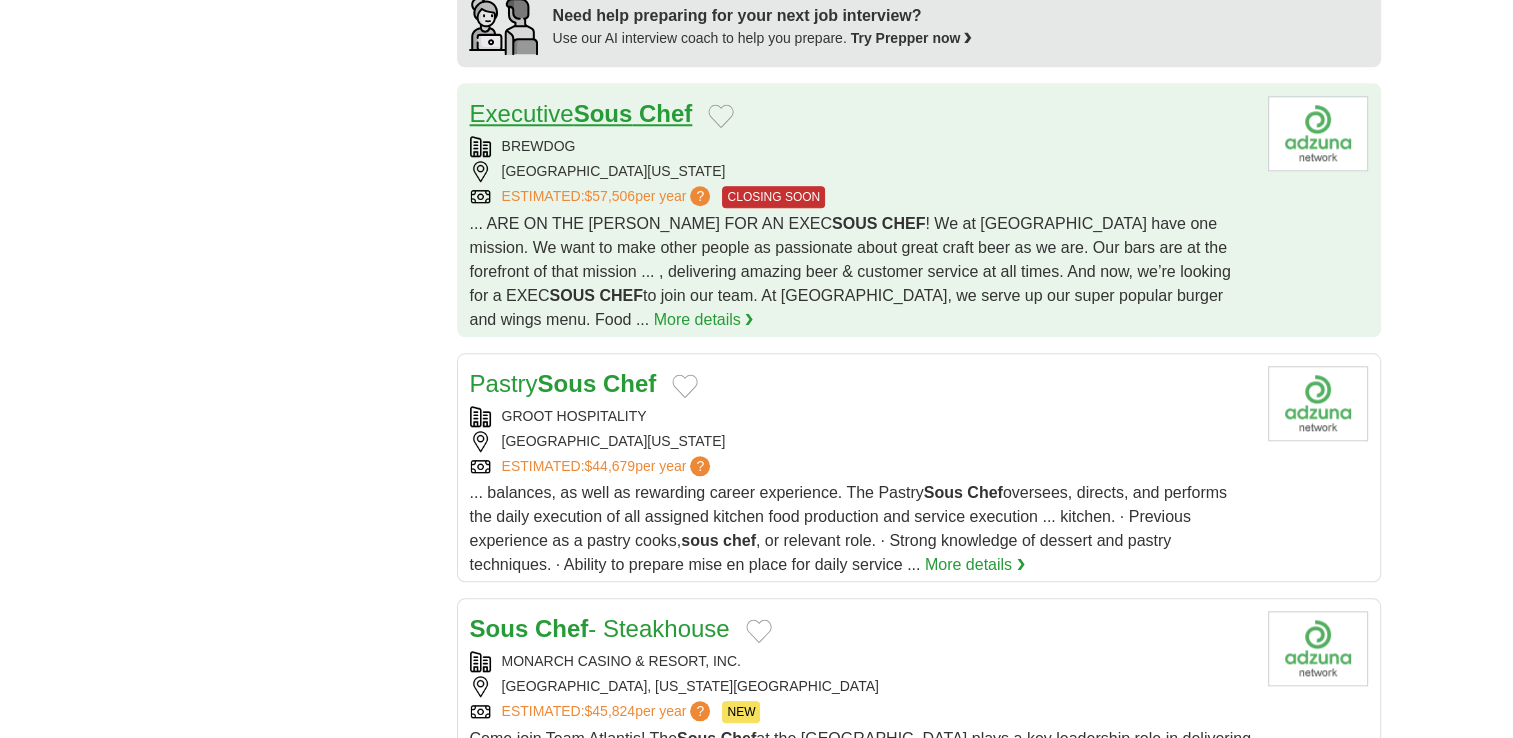 click on "Executive  Sous   Chef" at bounding box center [581, 113] 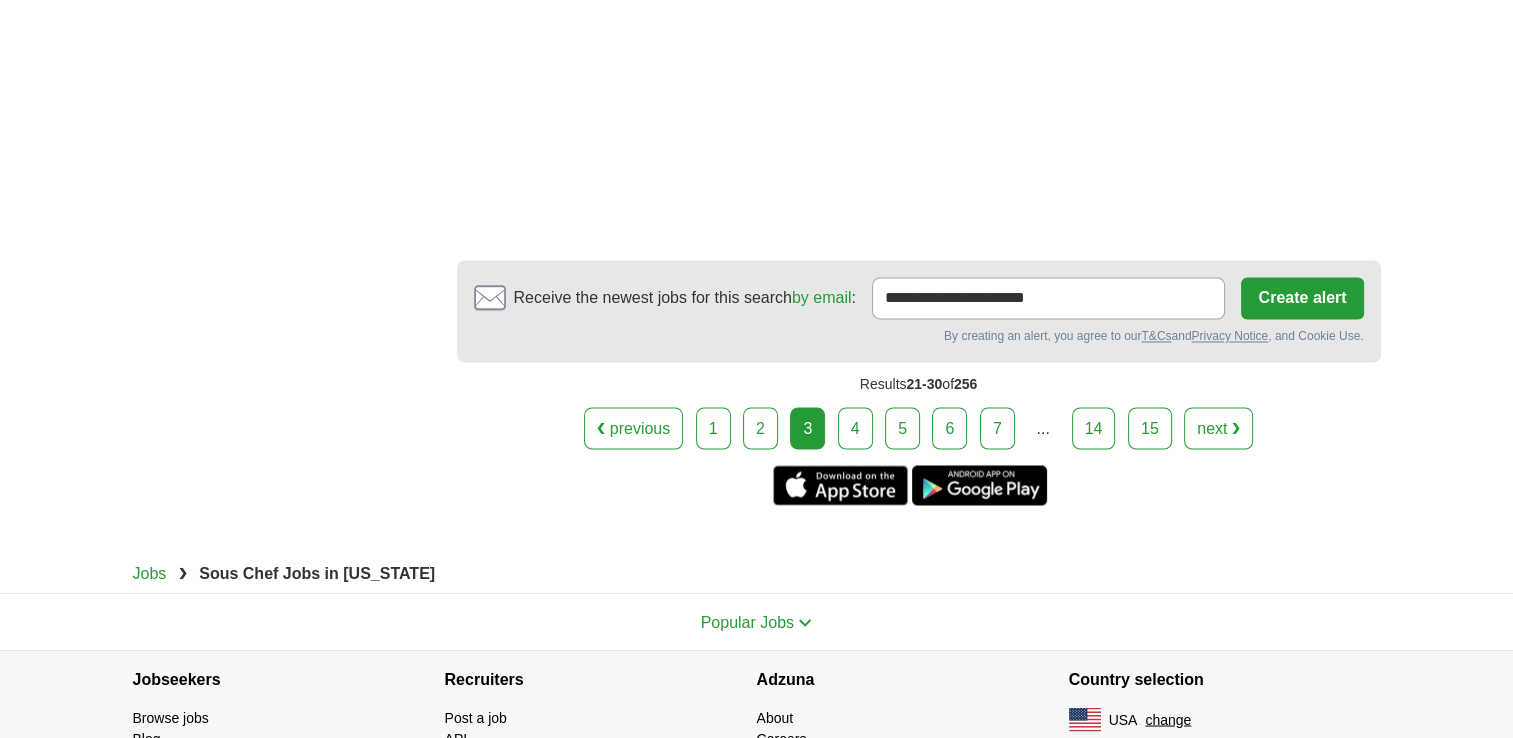scroll, scrollTop: 3384, scrollLeft: 0, axis: vertical 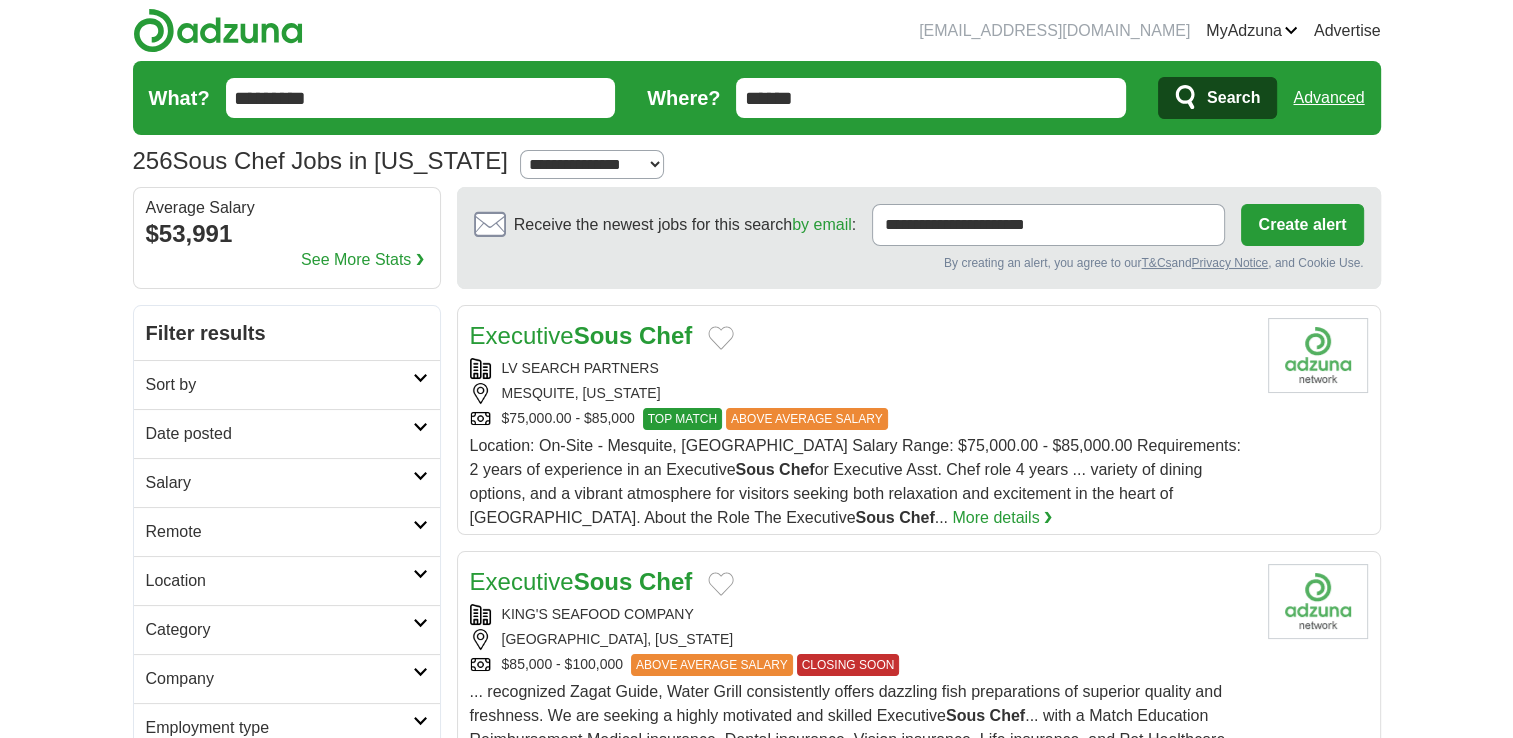 click on "******" at bounding box center [931, 98] 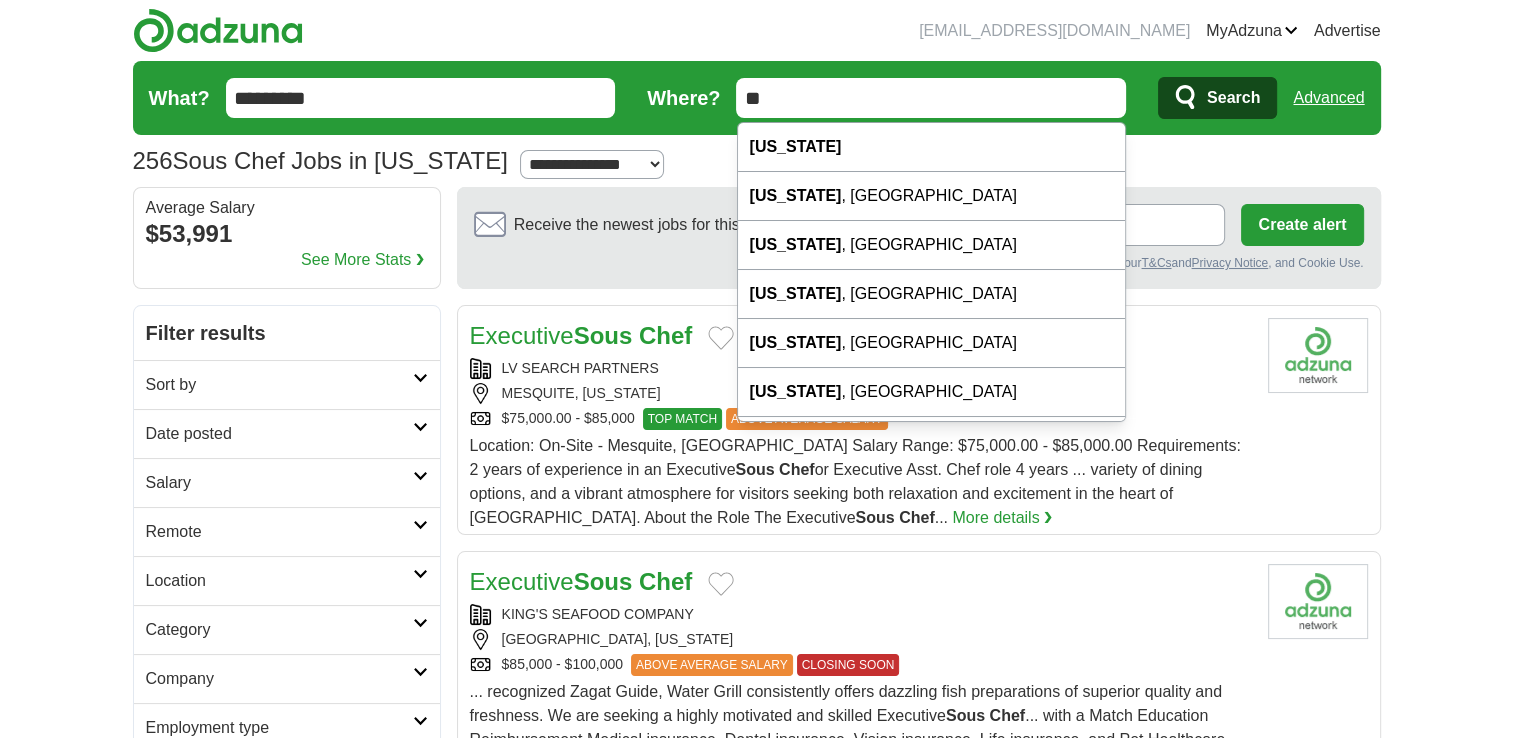 type on "*" 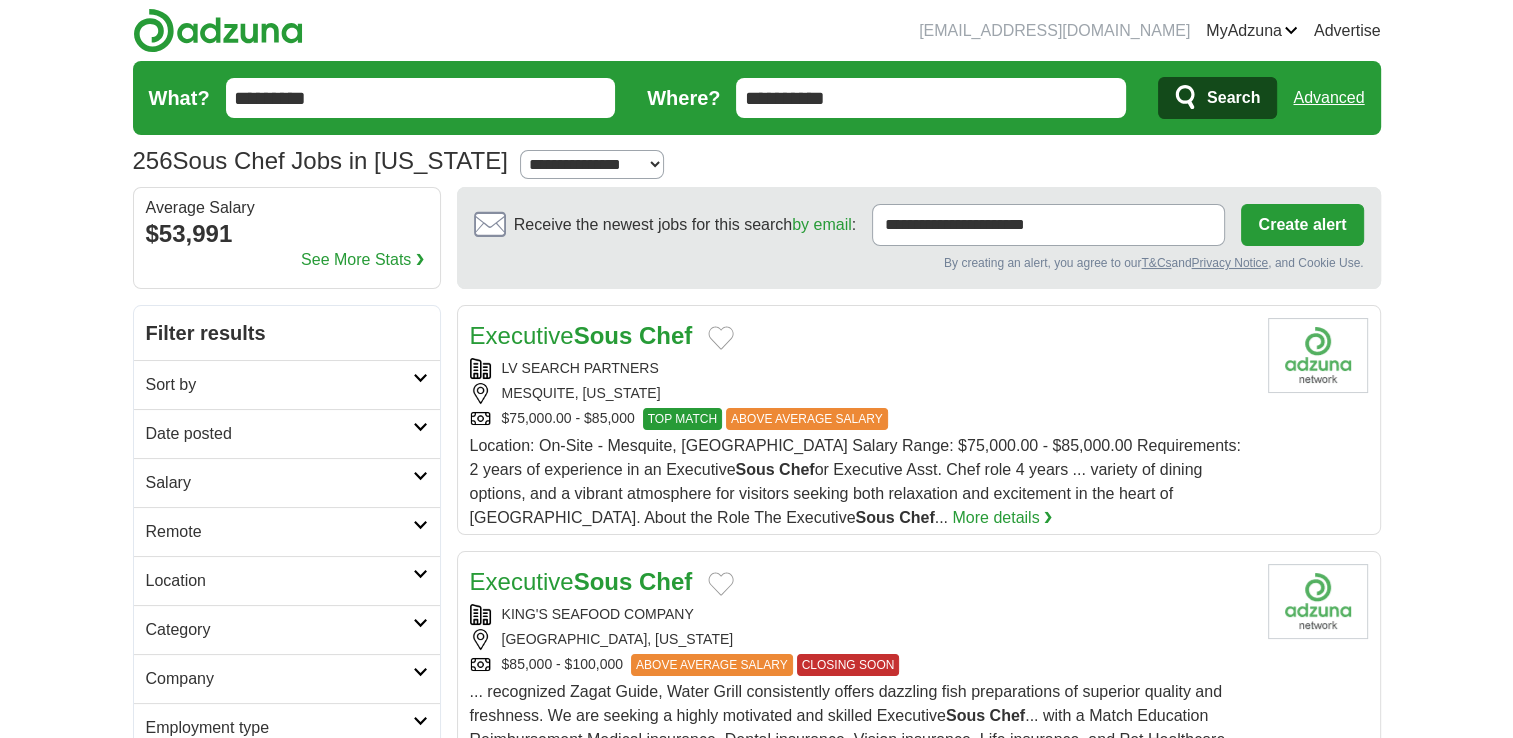 type on "*********" 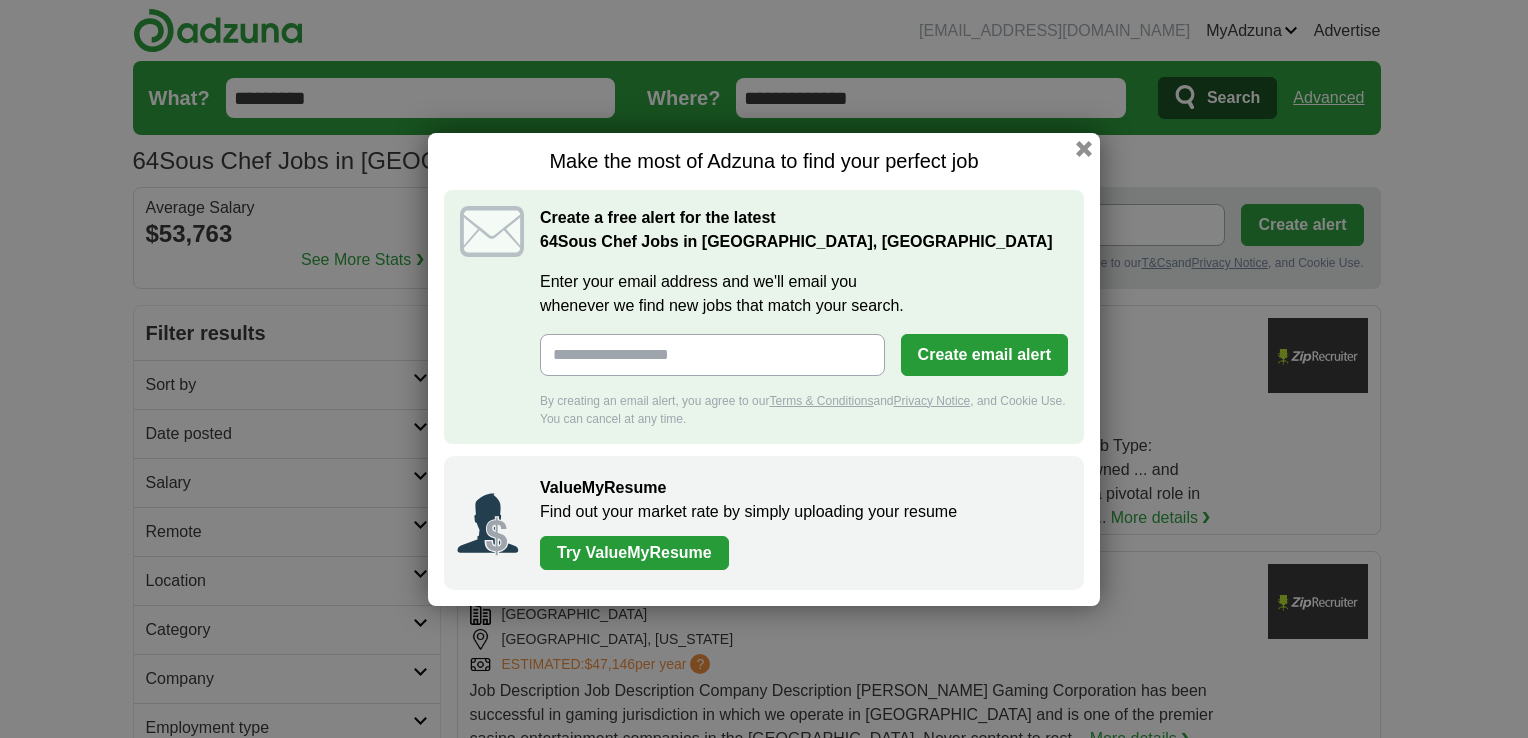 scroll, scrollTop: 0, scrollLeft: 0, axis: both 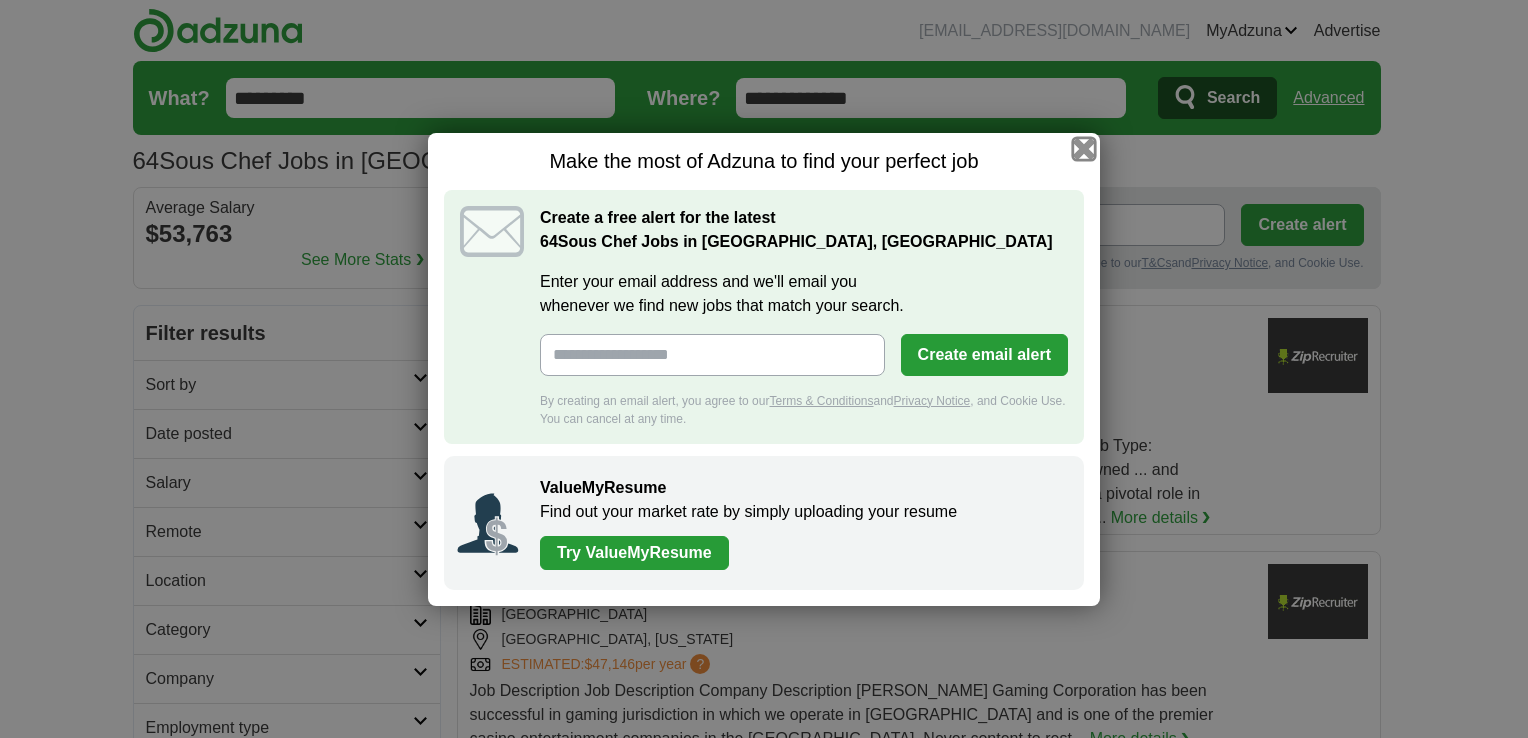 click at bounding box center [1084, 148] 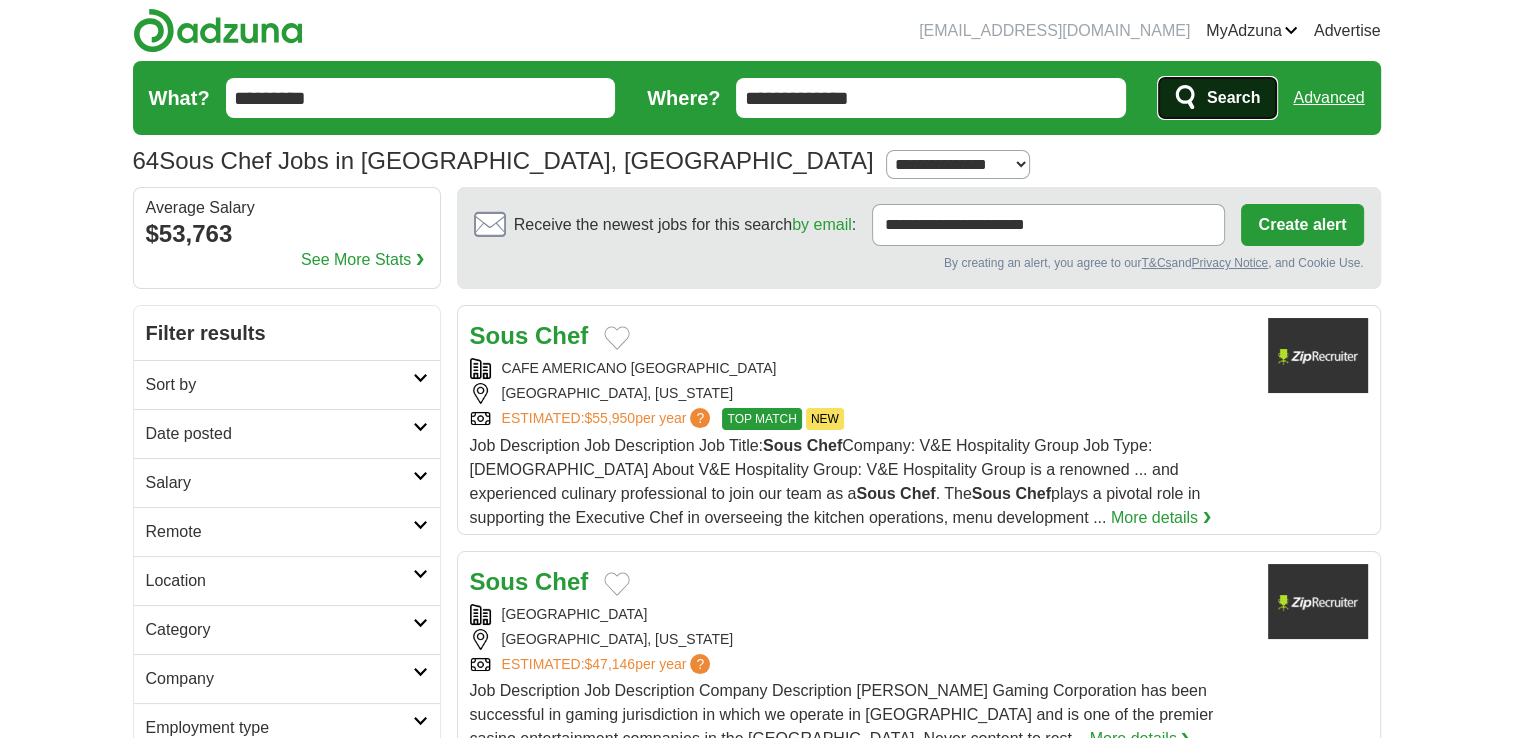 click on "Search" at bounding box center [1233, 98] 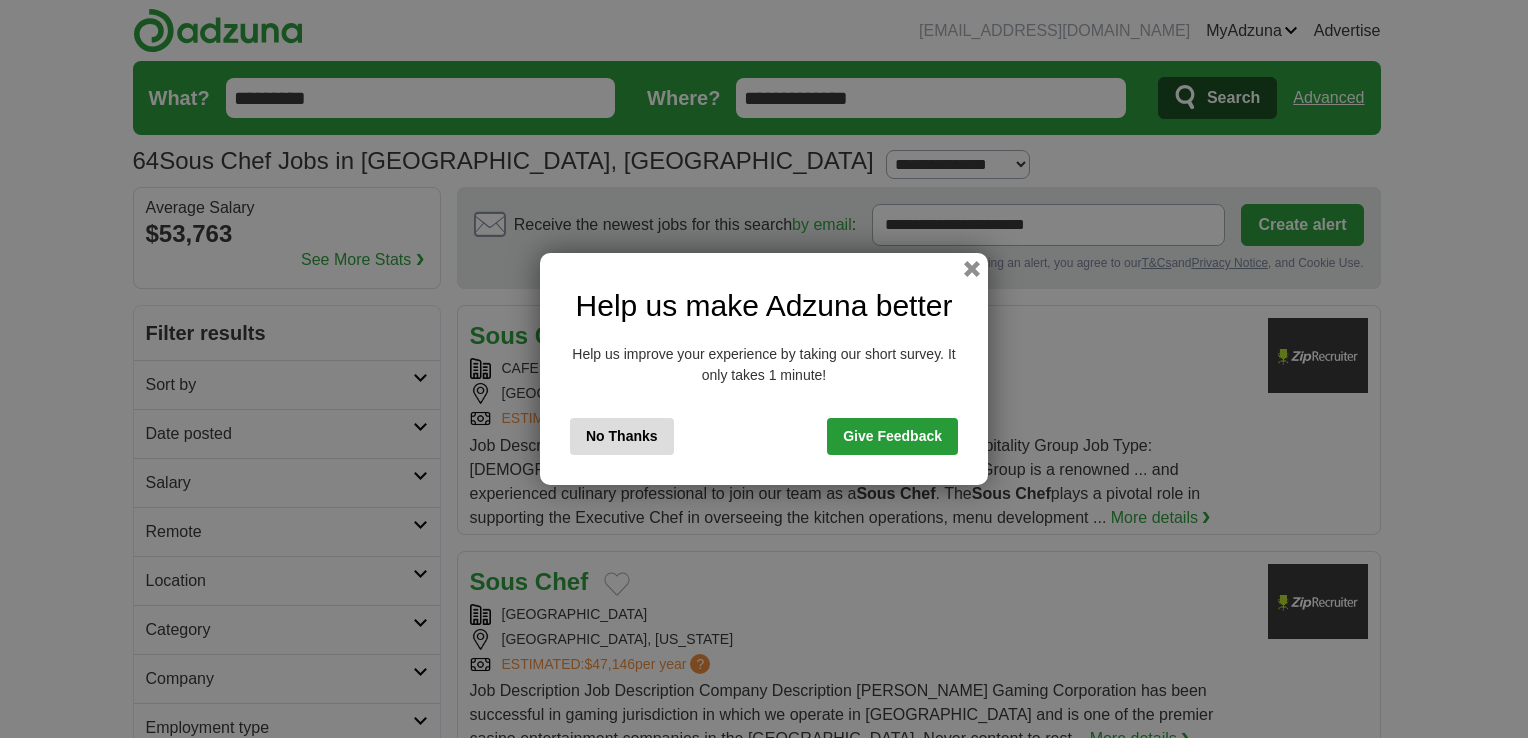 scroll, scrollTop: 0, scrollLeft: 0, axis: both 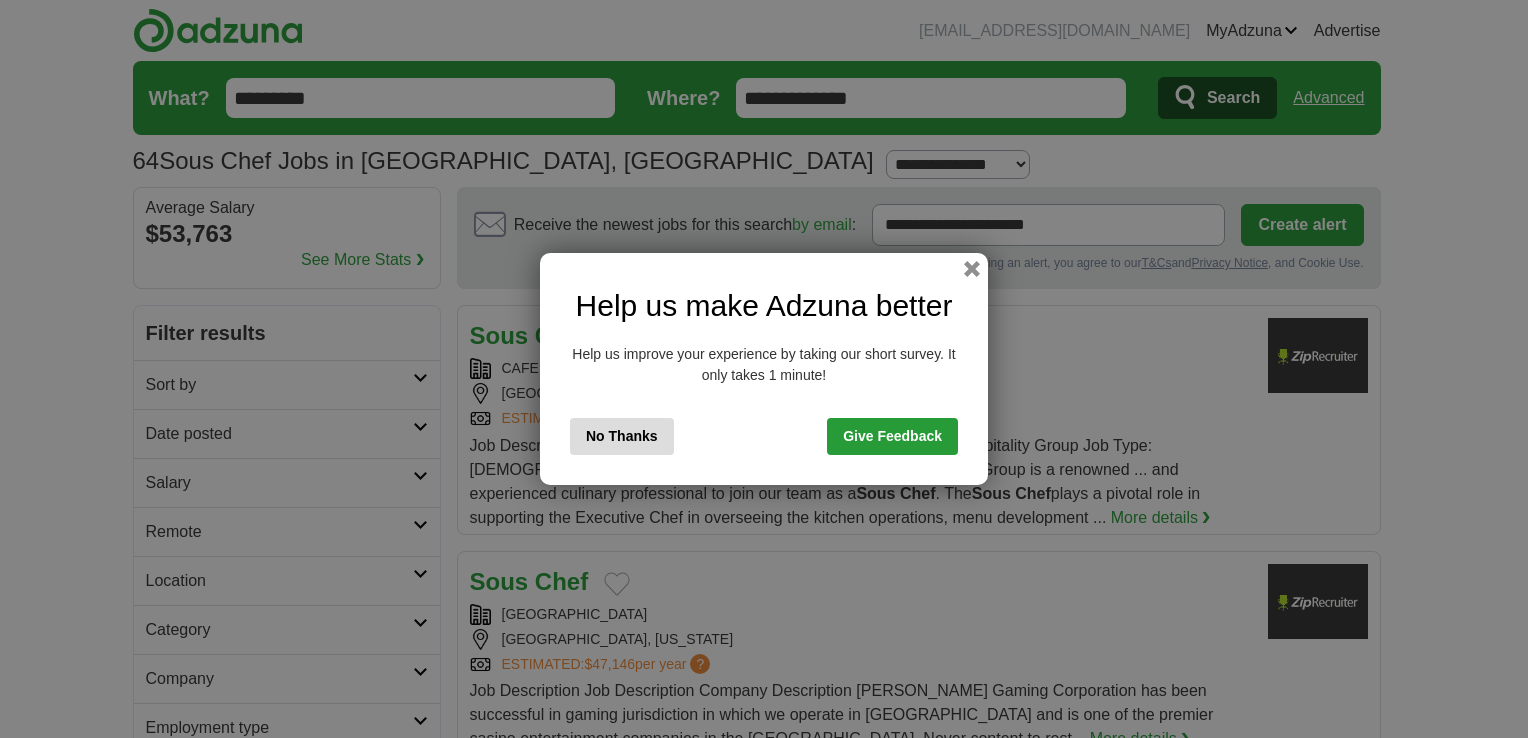 click on "Help us make Adzuna better
Help us improve your experience by taking our short survey. It only takes 1 minute!
No Thanks
Give Feedback" at bounding box center (764, 369) 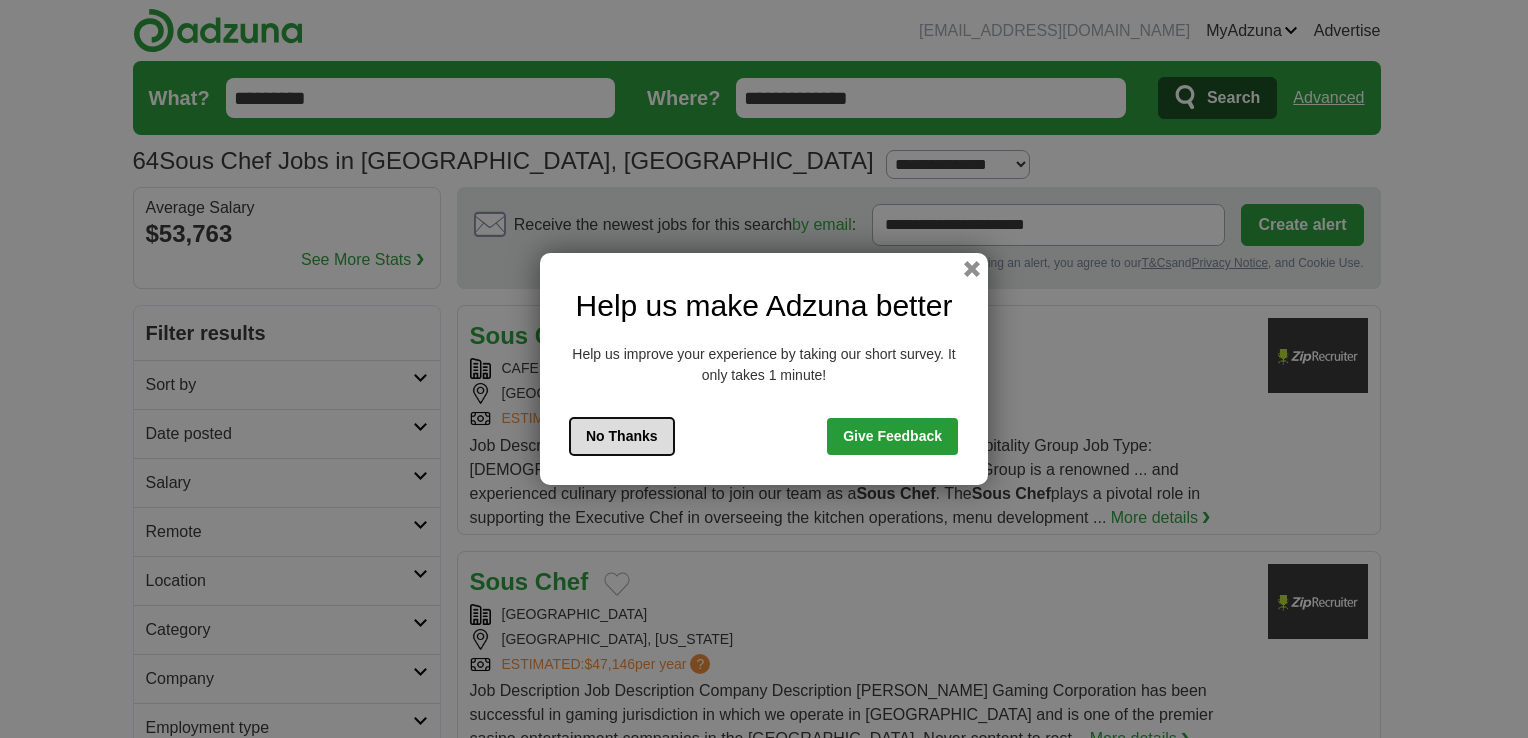 click on "No Thanks" at bounding box center (622, 436) 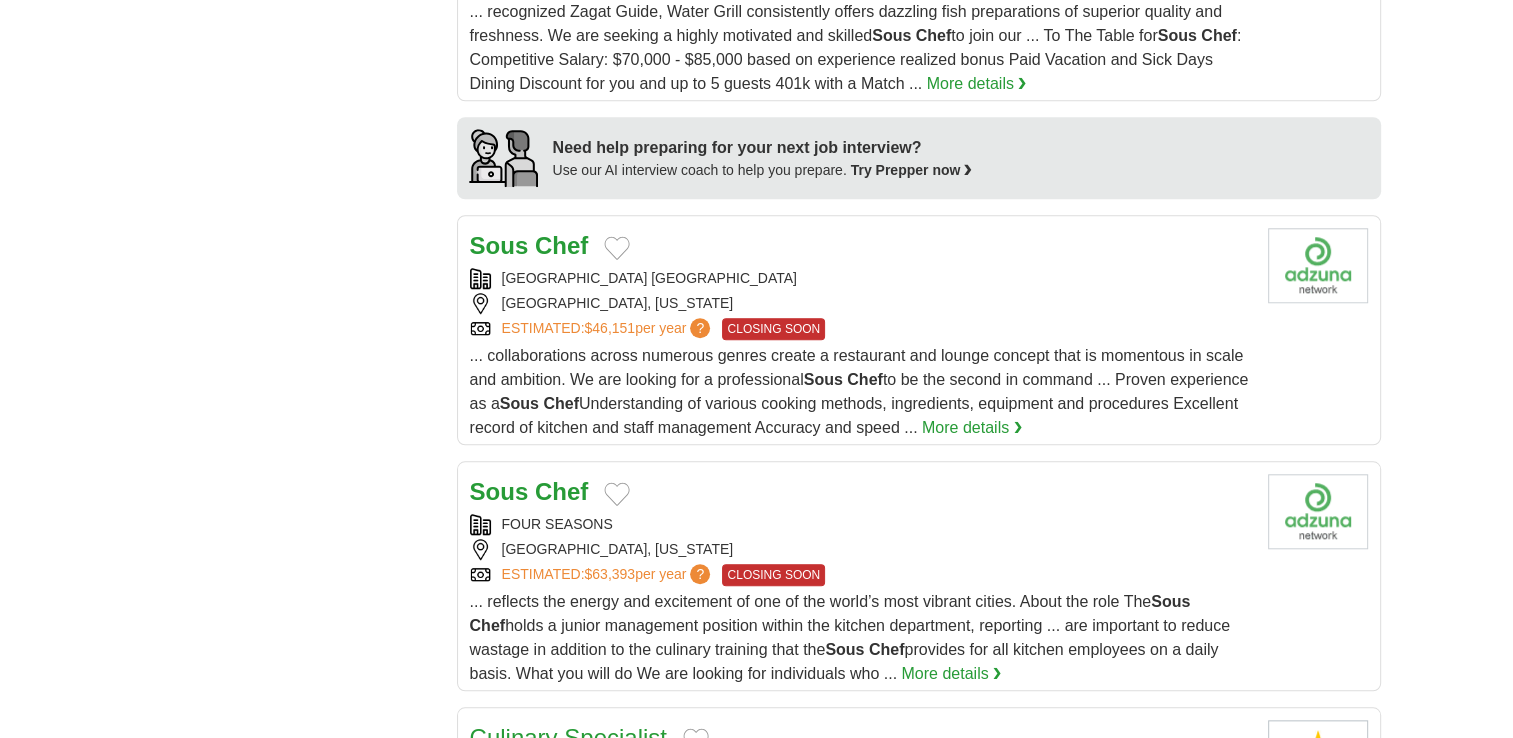 scroll, scrollTop: 1880, scrollLeft: 0, axis: vertical 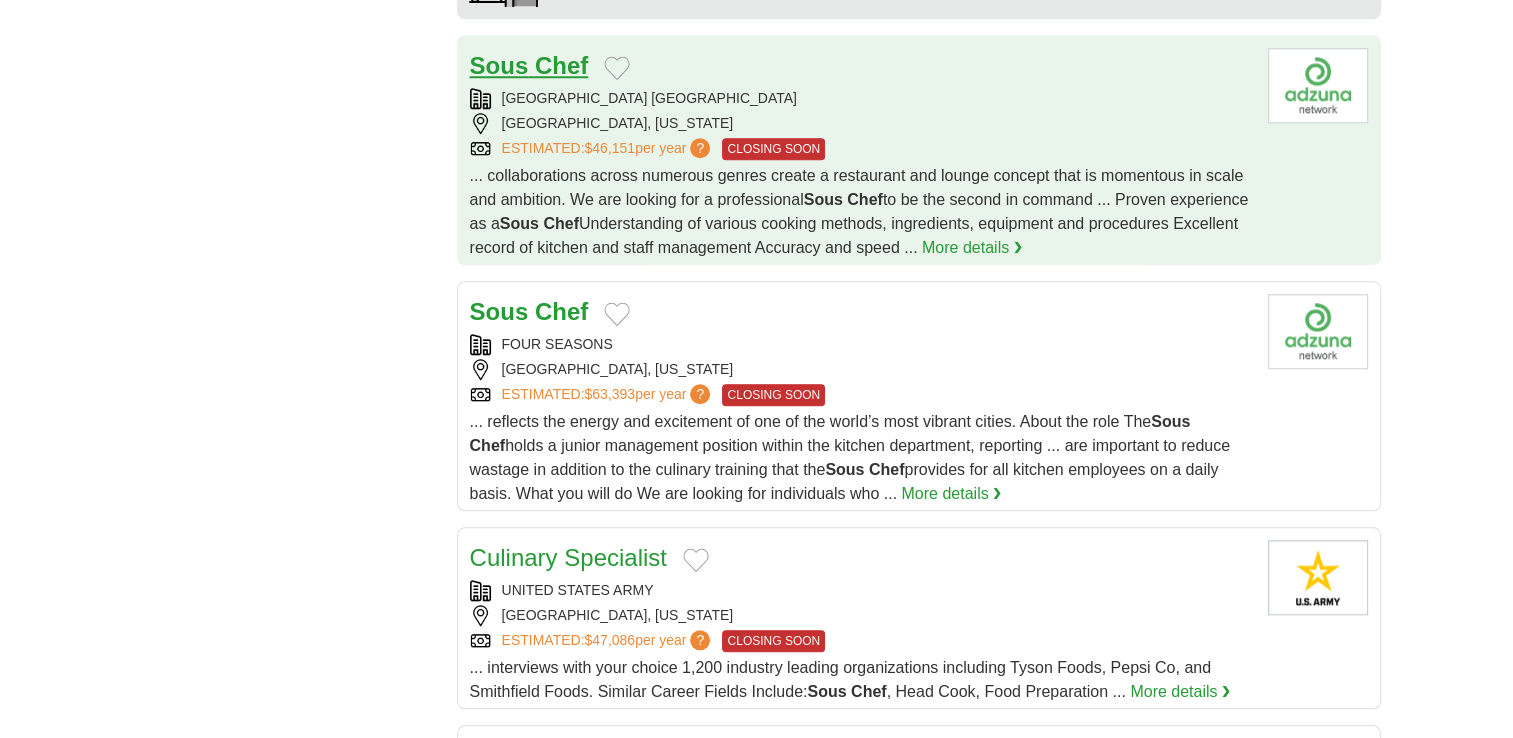 click on "Chef" at bounding box center (561, 65) 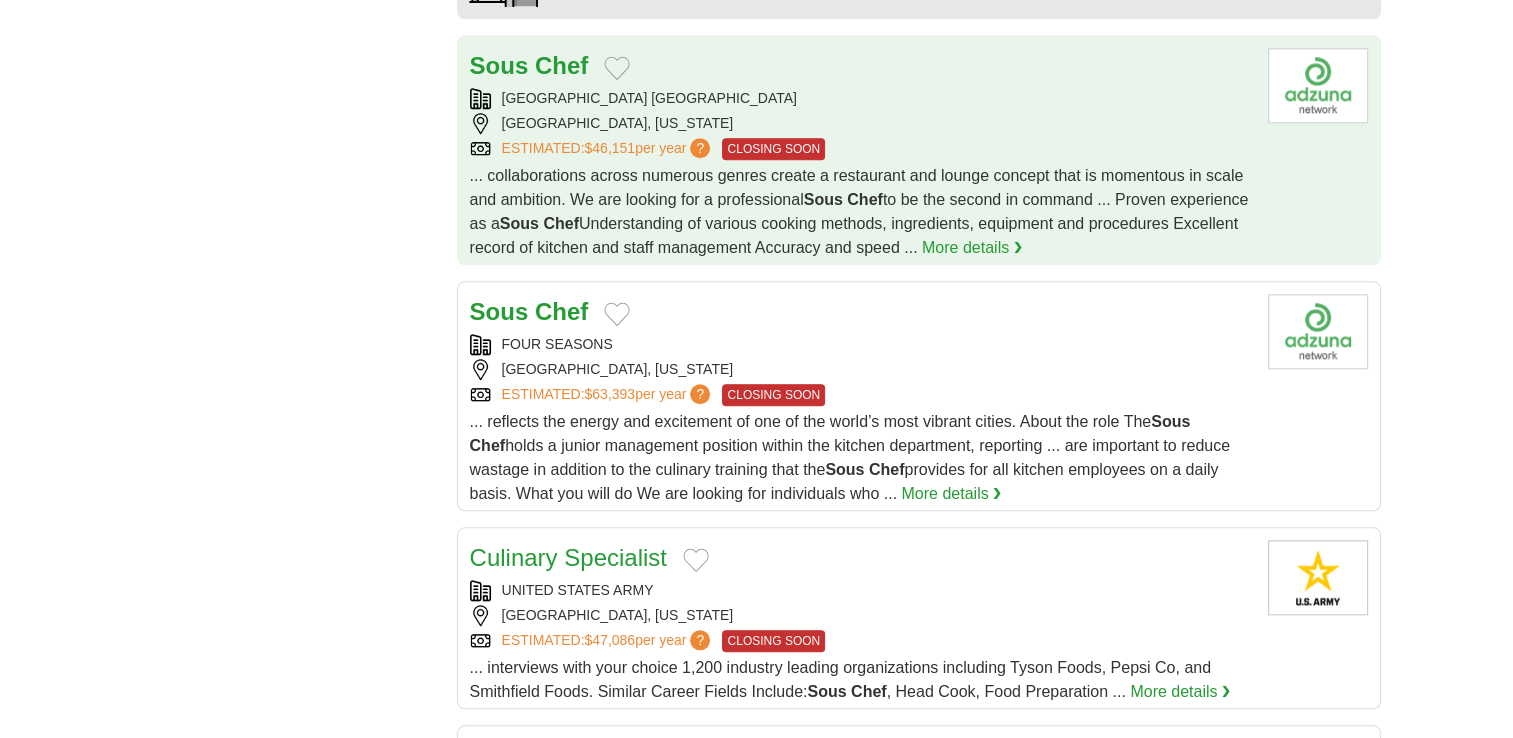 click on "...  collaborations across numerous genres create a restaurant and lounge concept that is momentous in scale and ambition. We are looking for a professional  Sous   Chef  to be the second in command ...  Proven experience as a  Sous   Chef  Understanding of various cooking methods, ingredients, equipment and procedures Excellent record of kitchen and staff management Accuracy and speed ..." at bounding box center (859, 211) 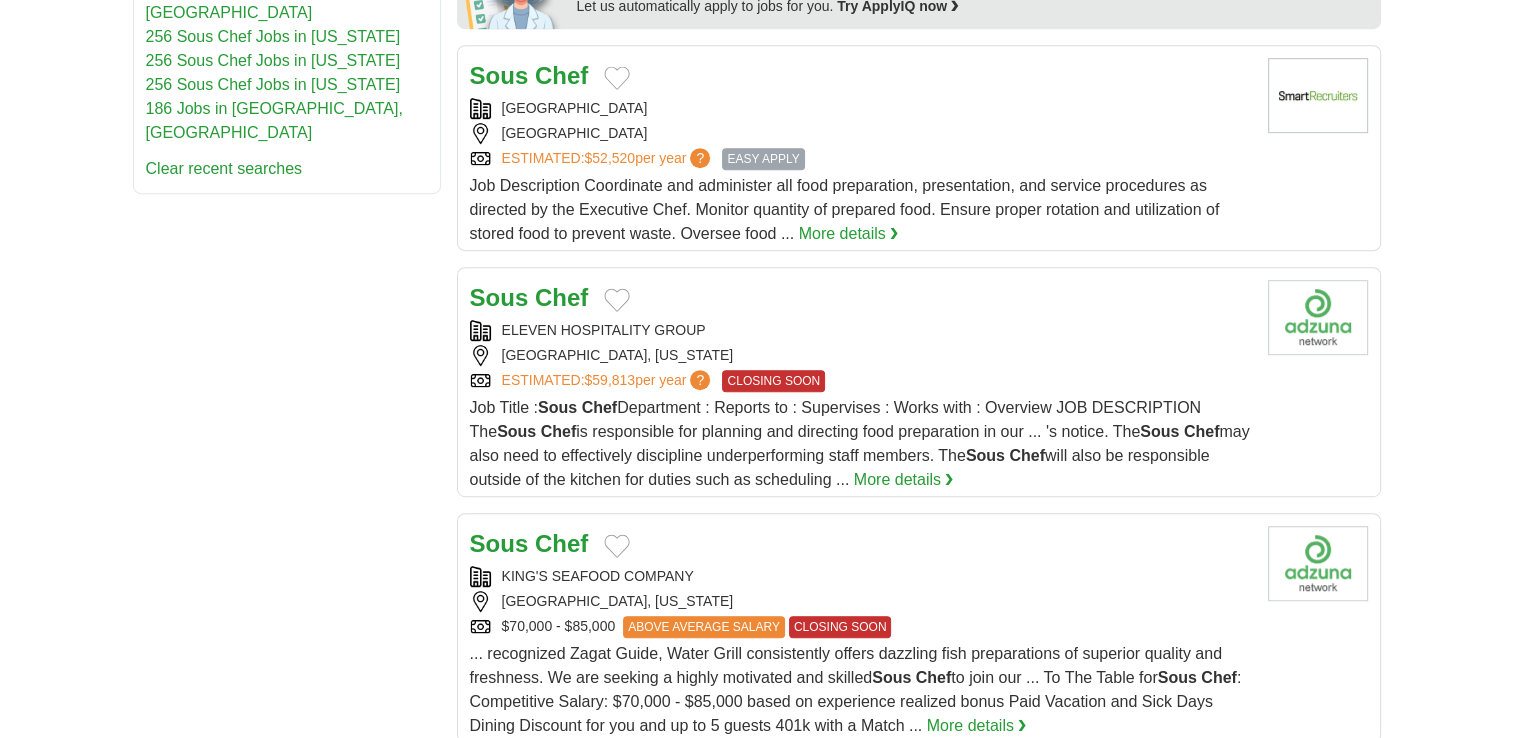 scroll, scrollTop: 0, scrollLeft: 0, axis: both 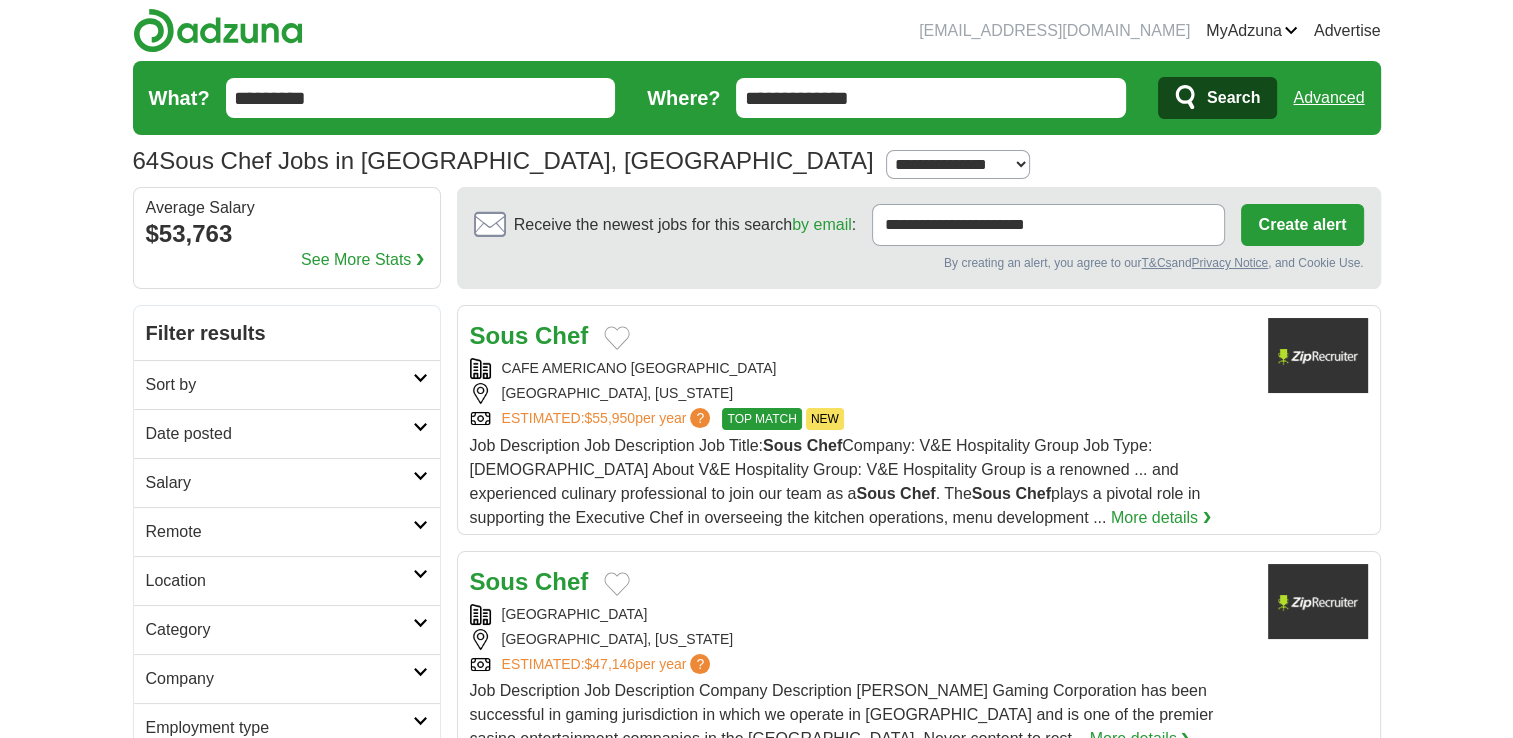 click on "**********" at bounding box center (958, 164) 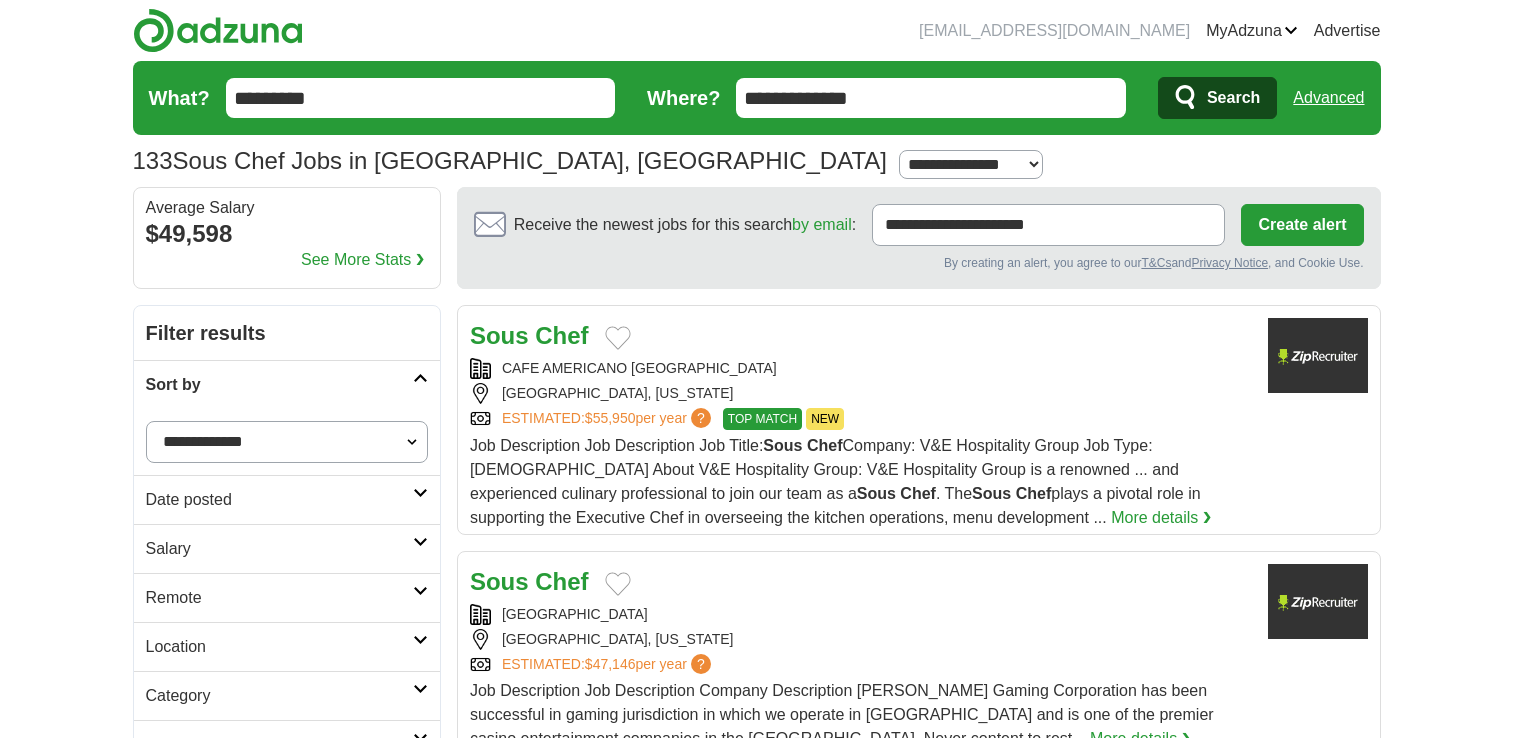 scroll, scrollTop: 0, scrollLeft: 0, axis: both 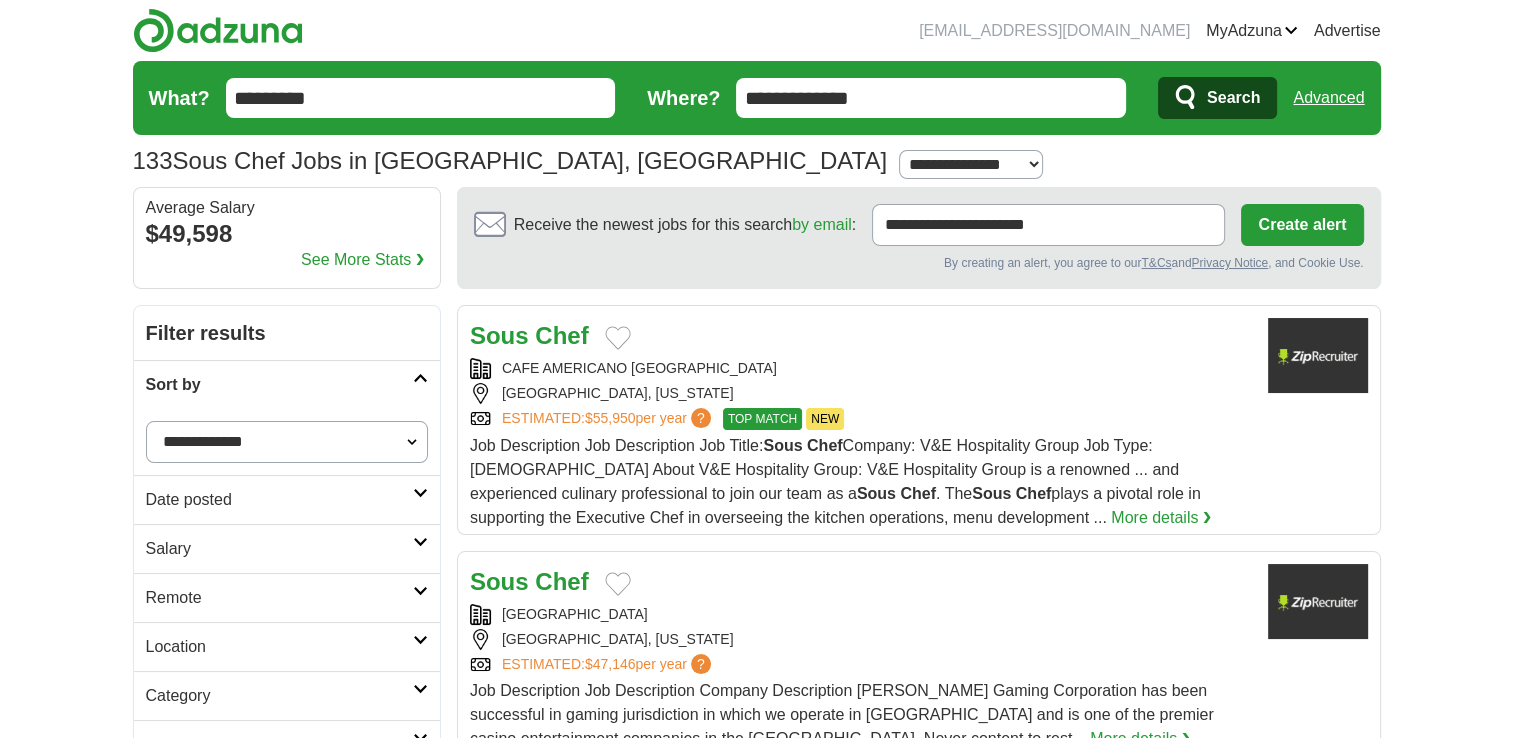 click on "**********" at bounding box center (287, 442) 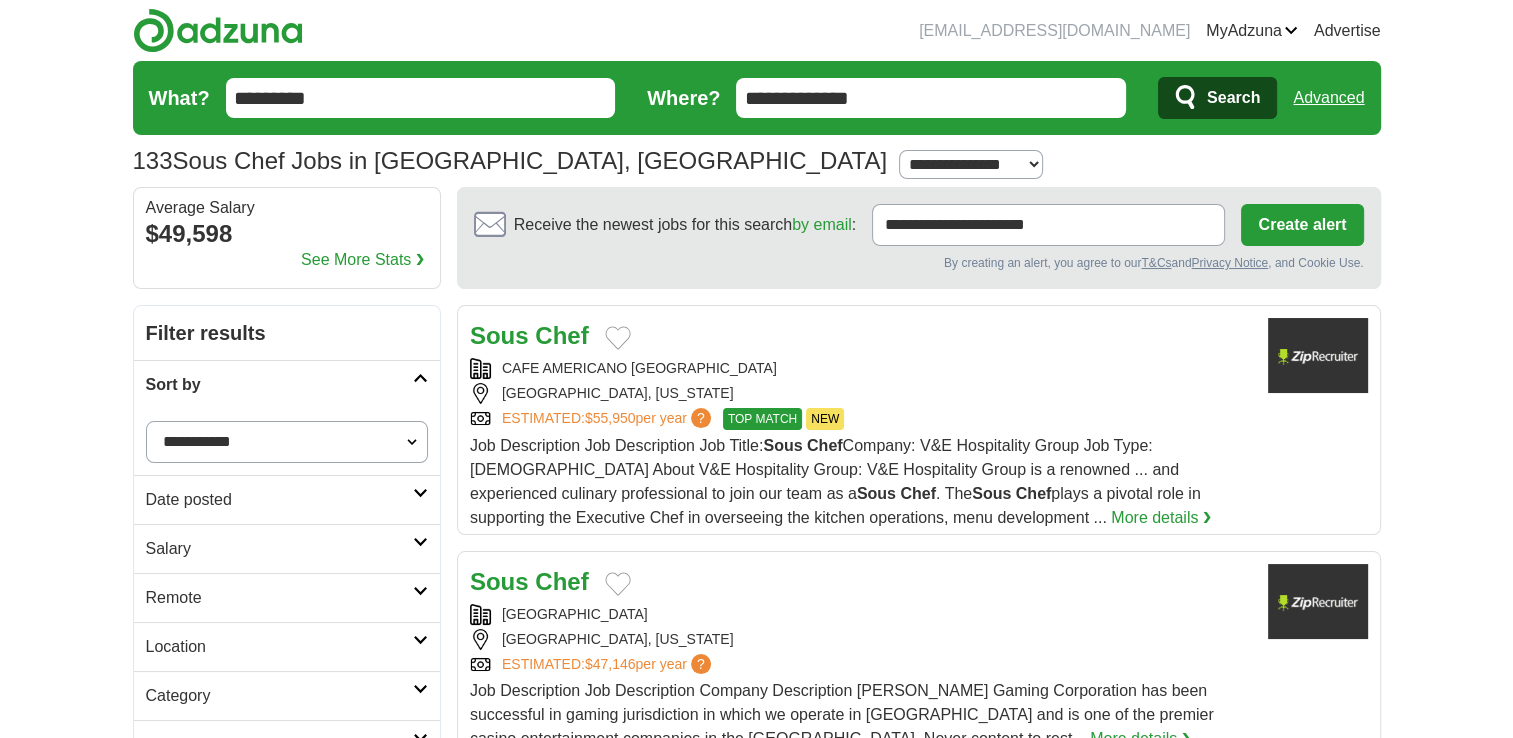 click on "**********" at bounding box center (287, 442) 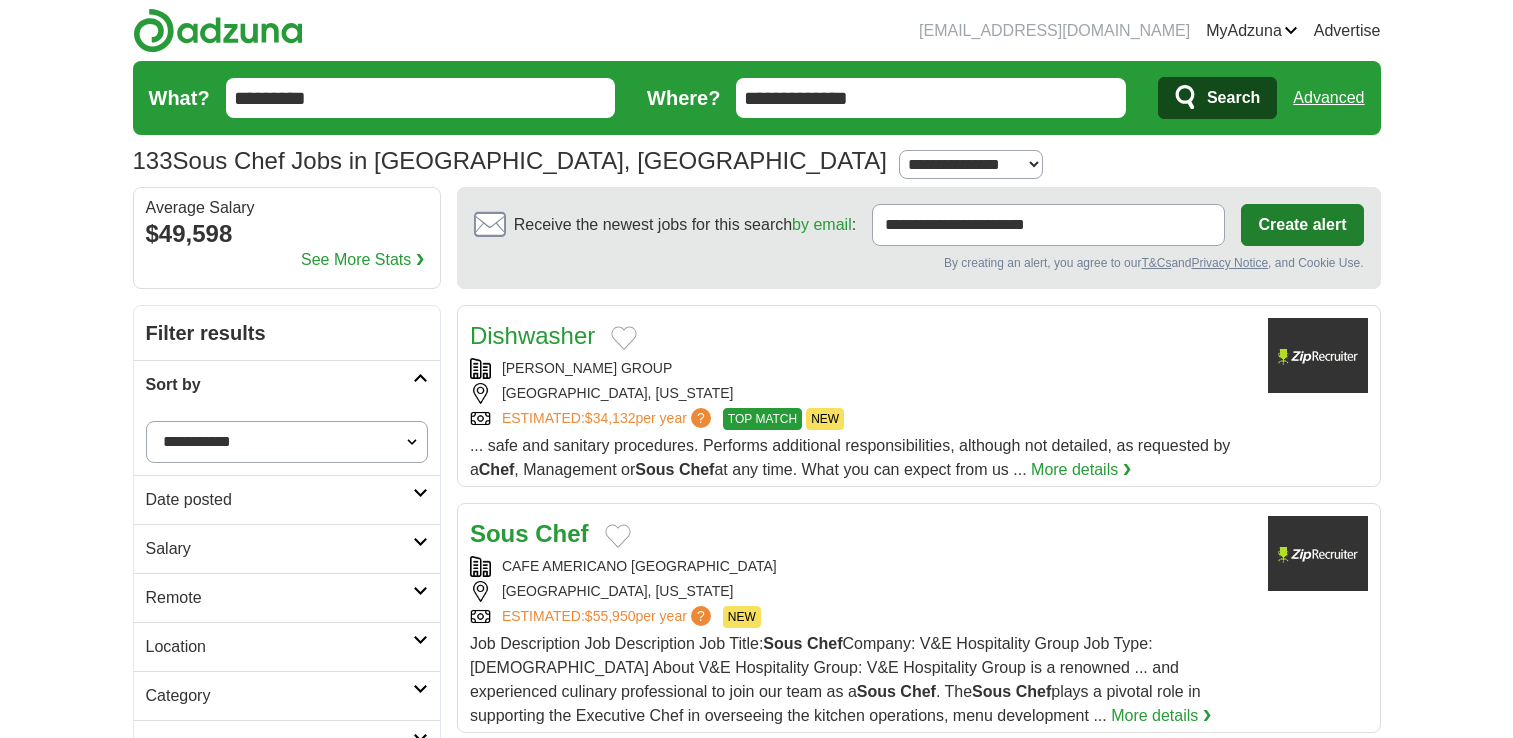 scroll, scrollTop: 0, scrollLeft: 0, axis: both 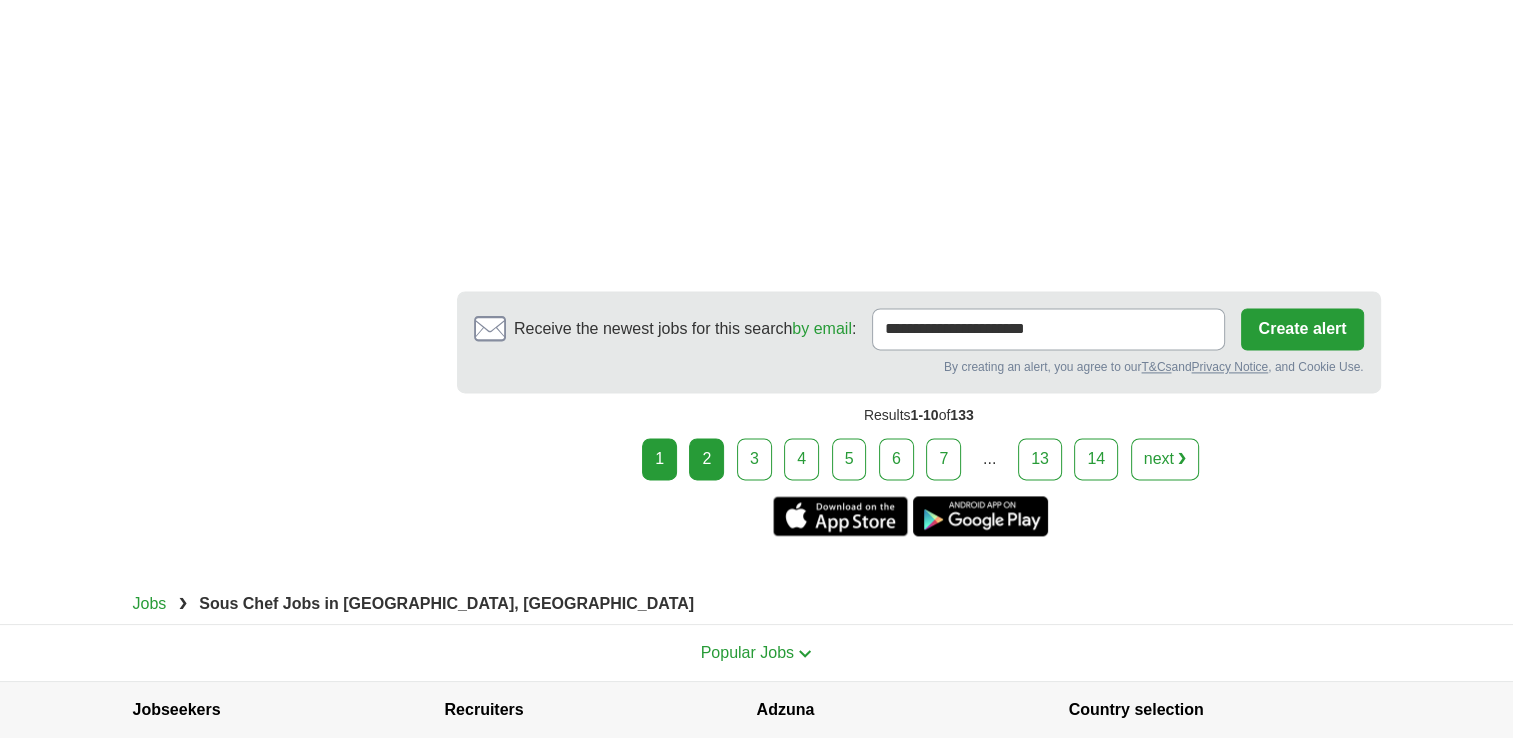 click on "2" at bounding box center (706, 459) 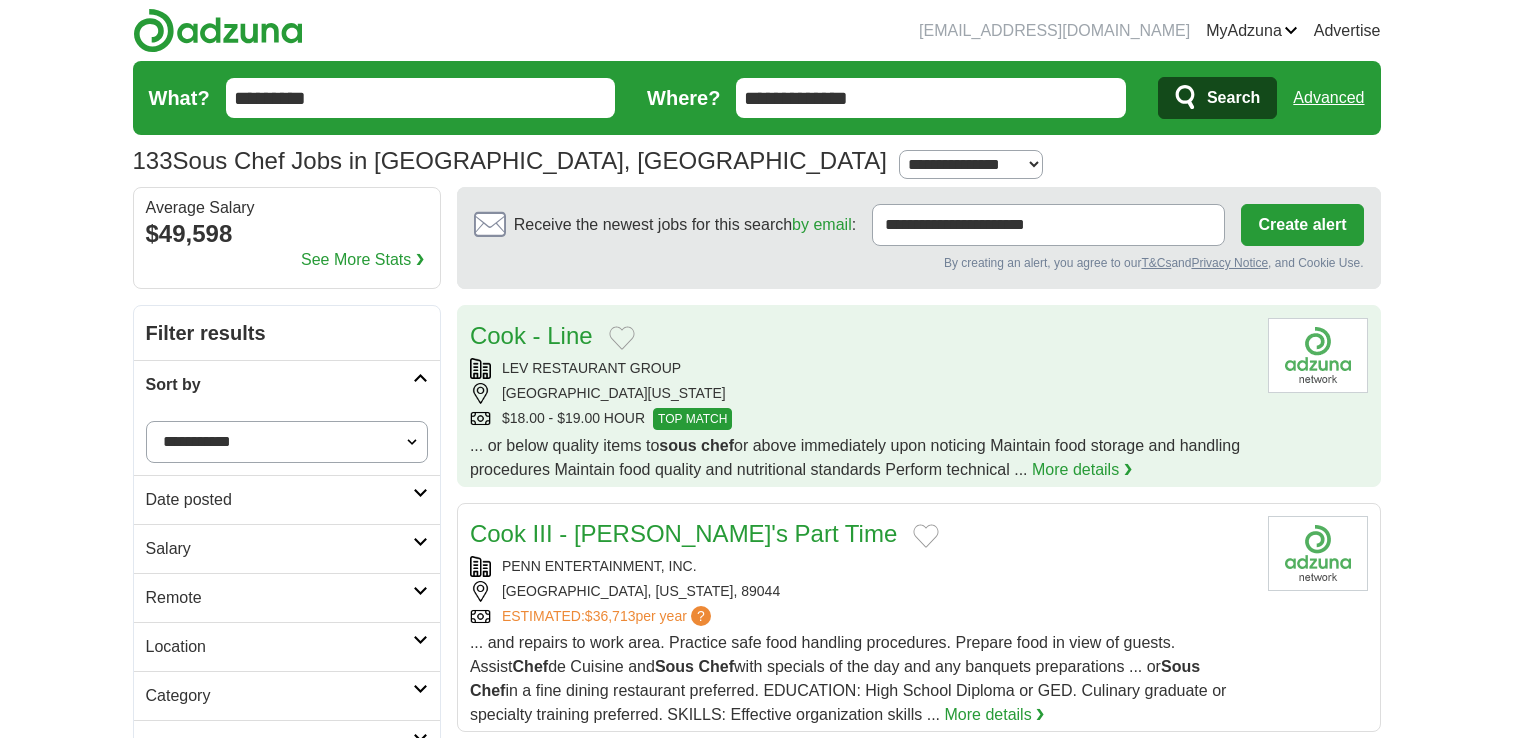 scroll, scrollTop: 0, scrollLeft: 0, axis: both 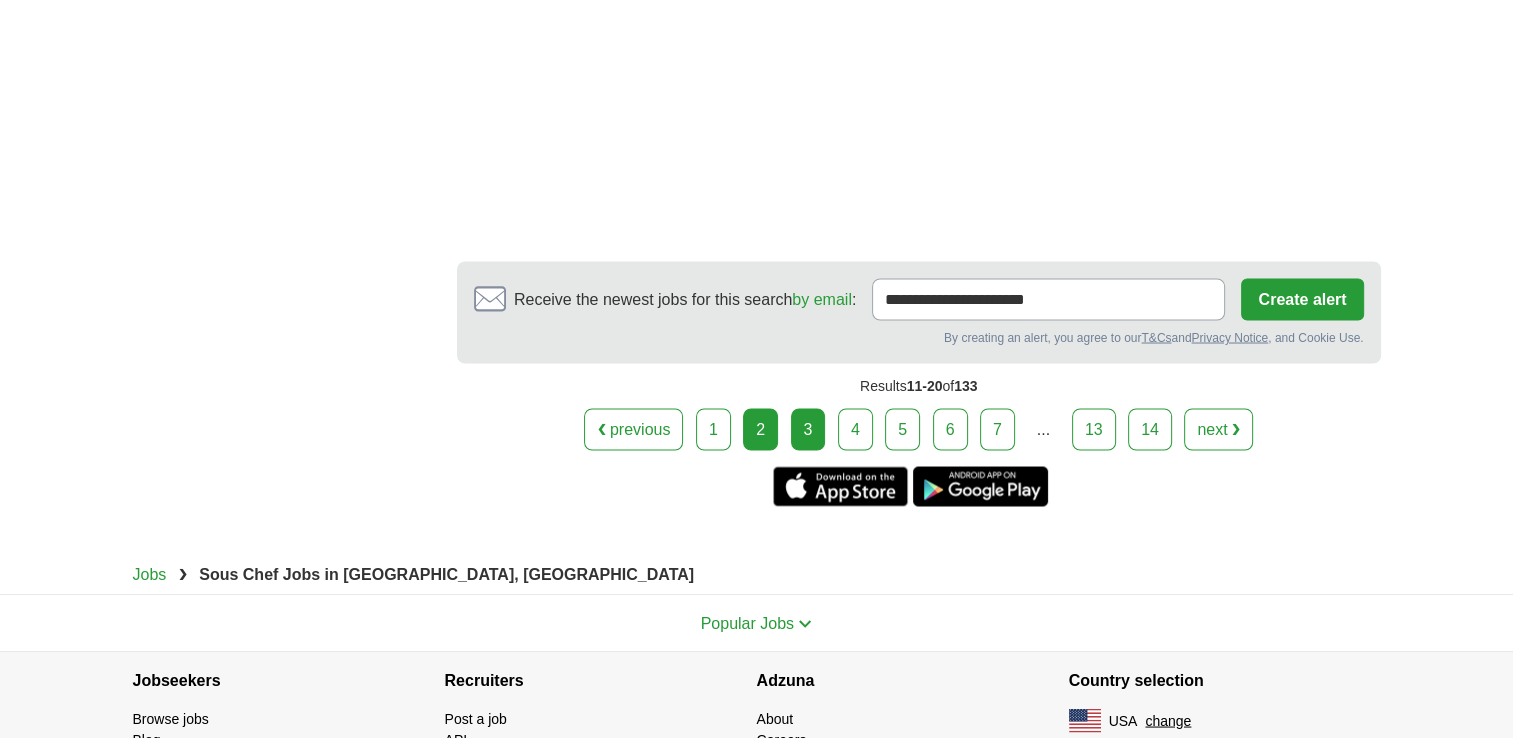 click on "3" at bounding box center (808, 429) 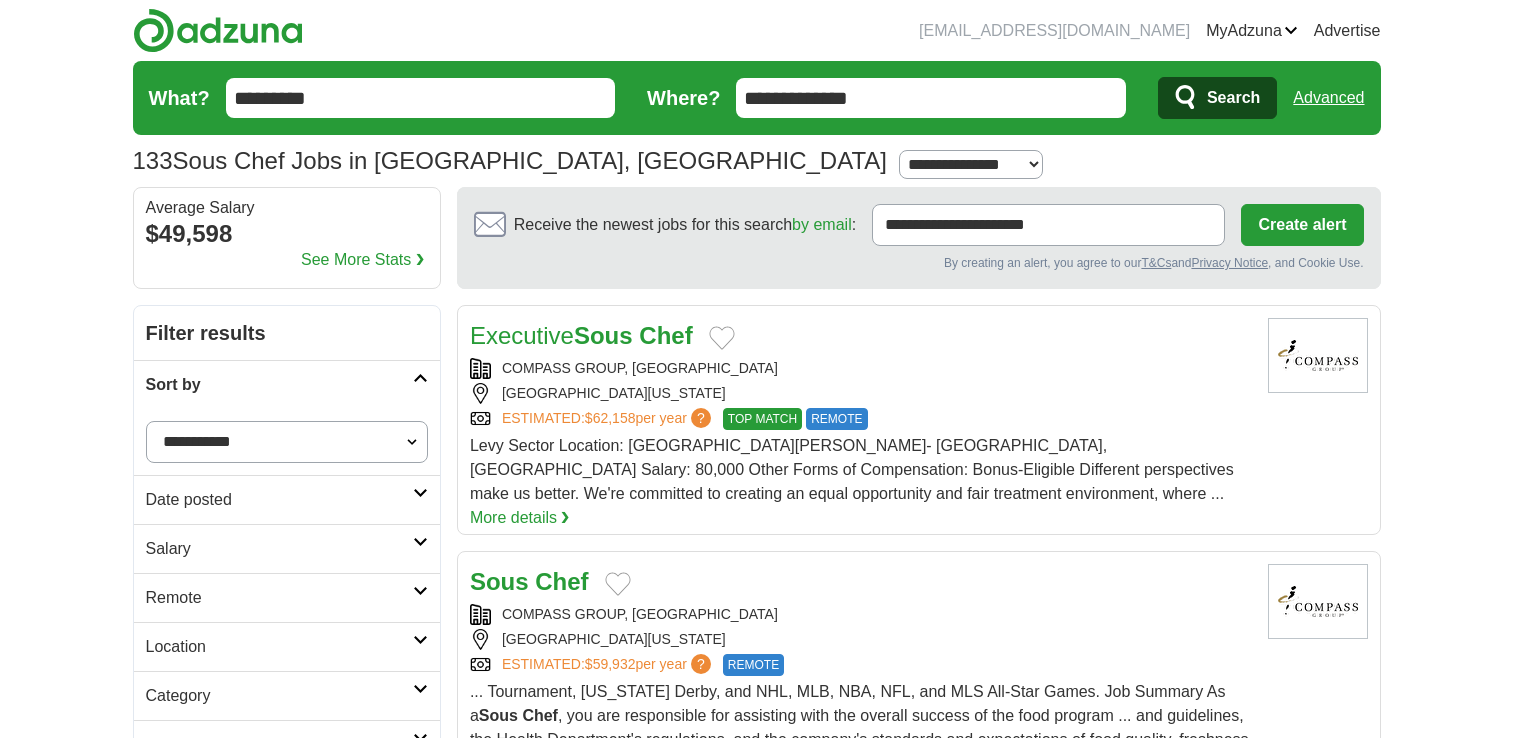 scroll, scrollTop: 0, scrollLeft: 0, axis: both 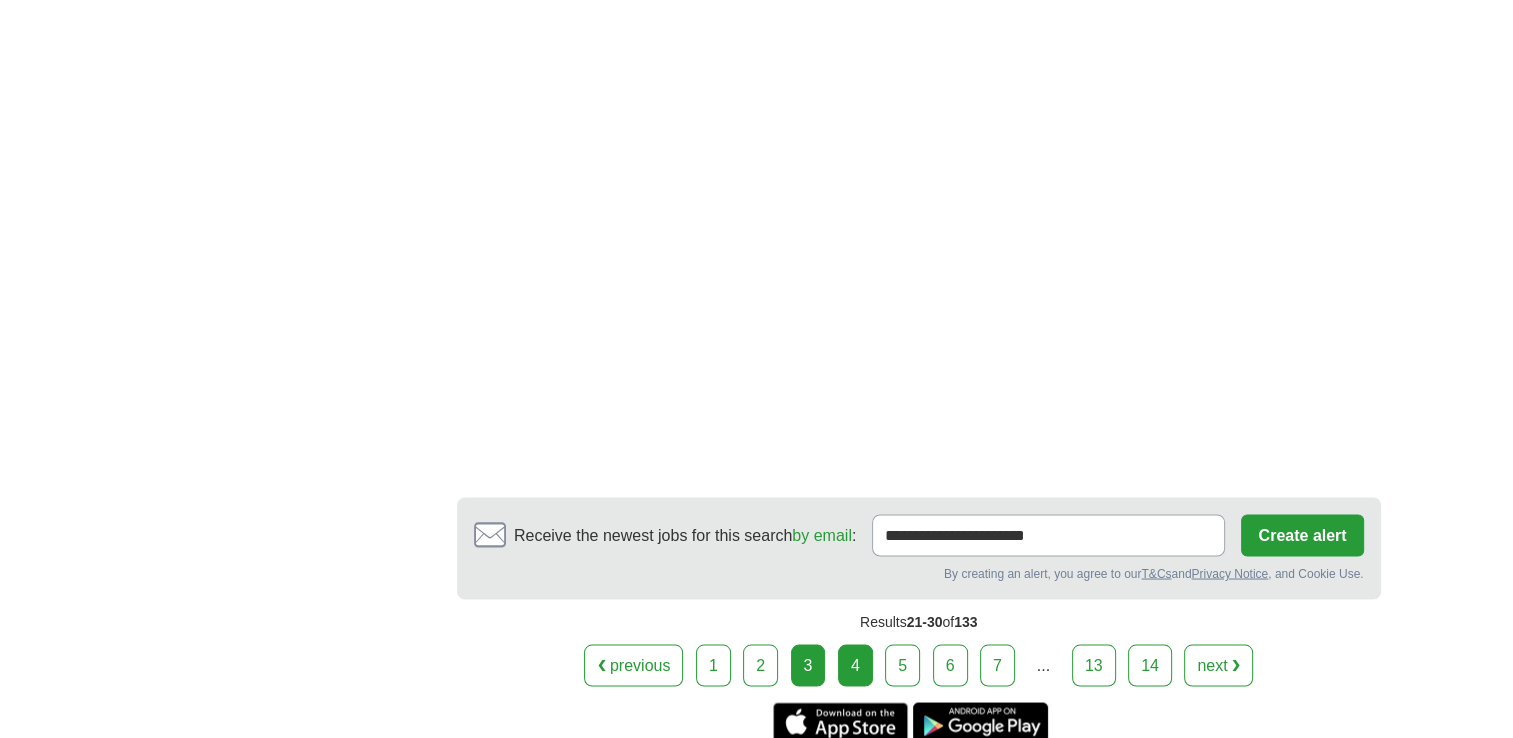 click on "4" at bounding box center [855, 665] 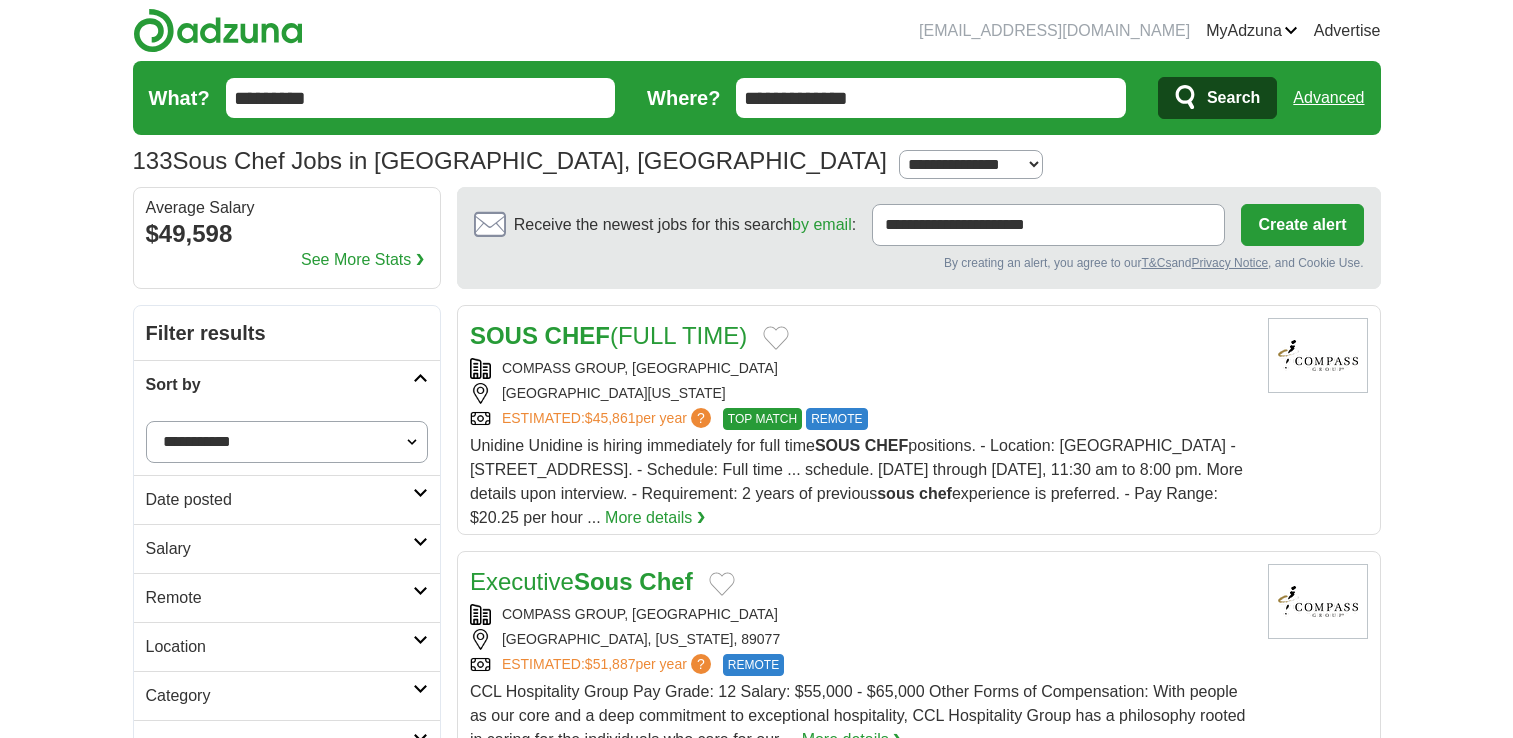 scroll, scrollTop: 0, scrollLeft: 0, axis: both 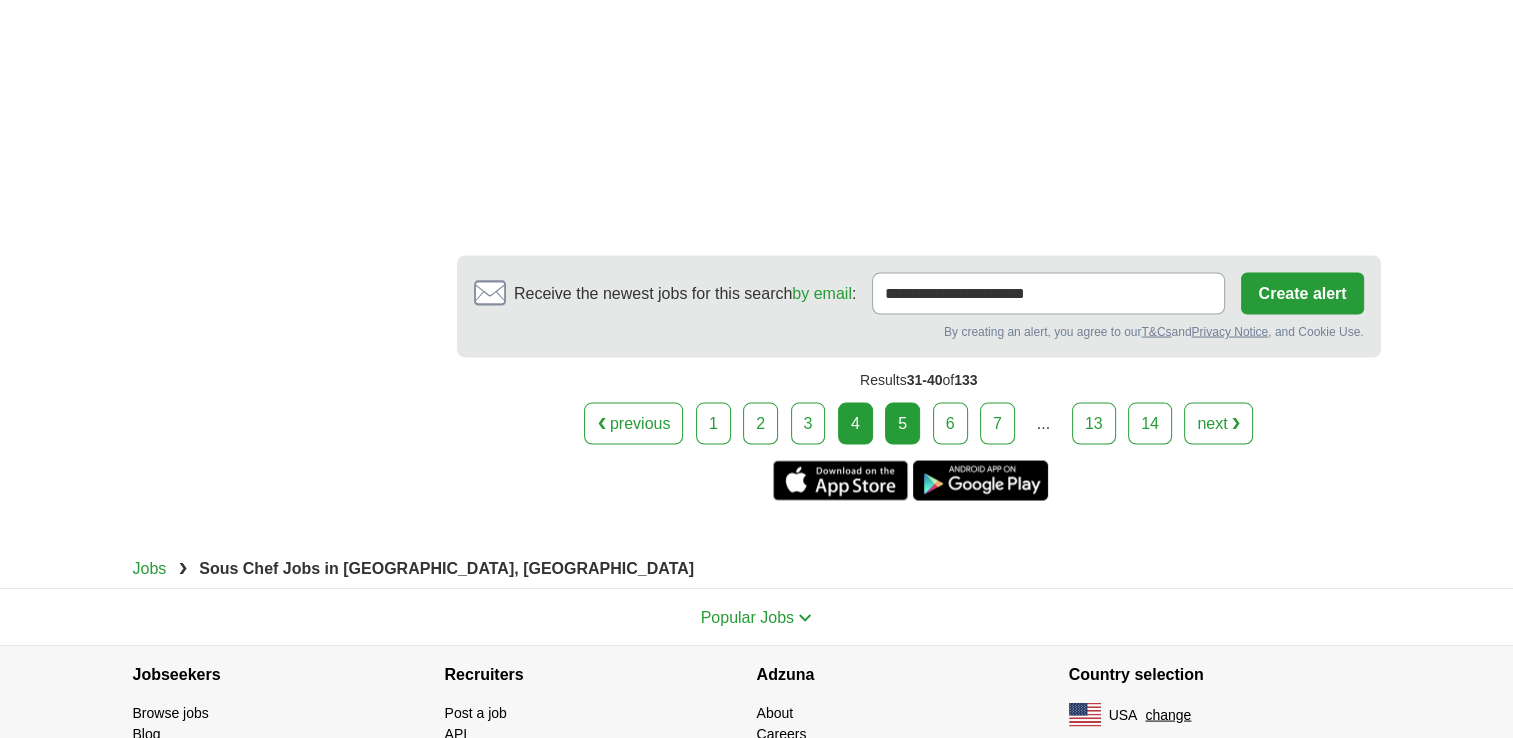 click on "5" at bounding box center (902, 423) 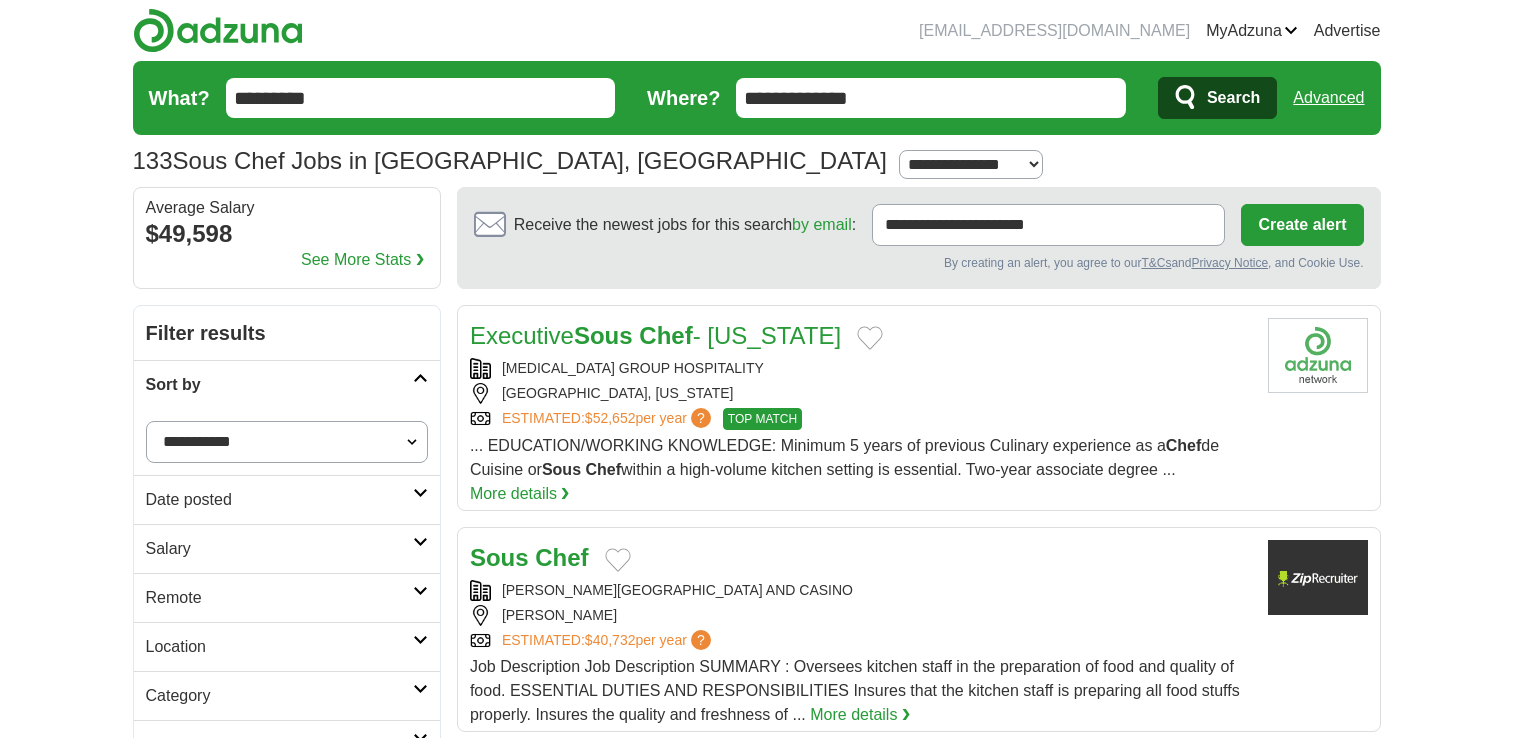 scroll, scrollTop: 0, scrollLeft: 0, axis: both 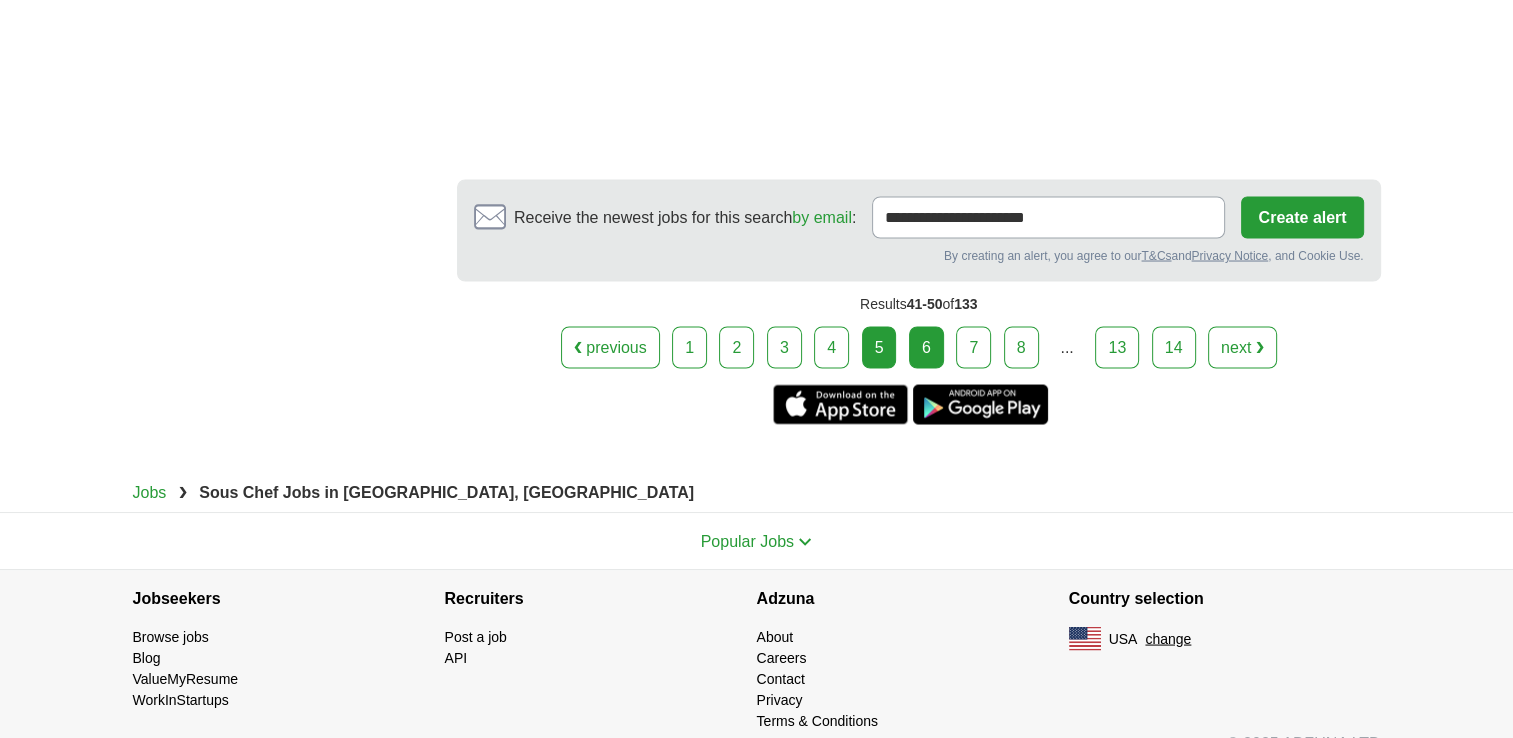 click on "6" at bounding box center (926, 347) 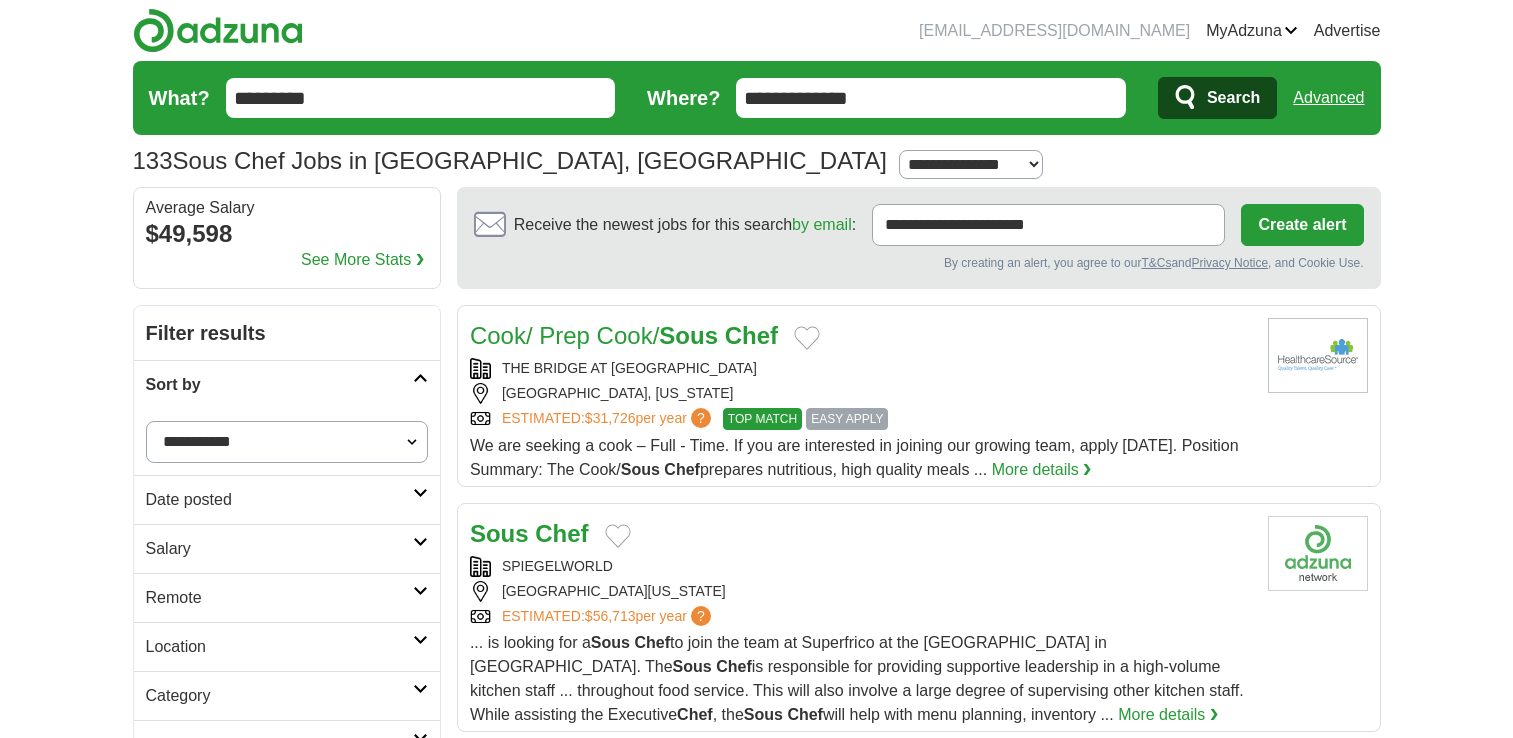 scroll, scrollTop: 0, scrollLeft: 0, axis: both 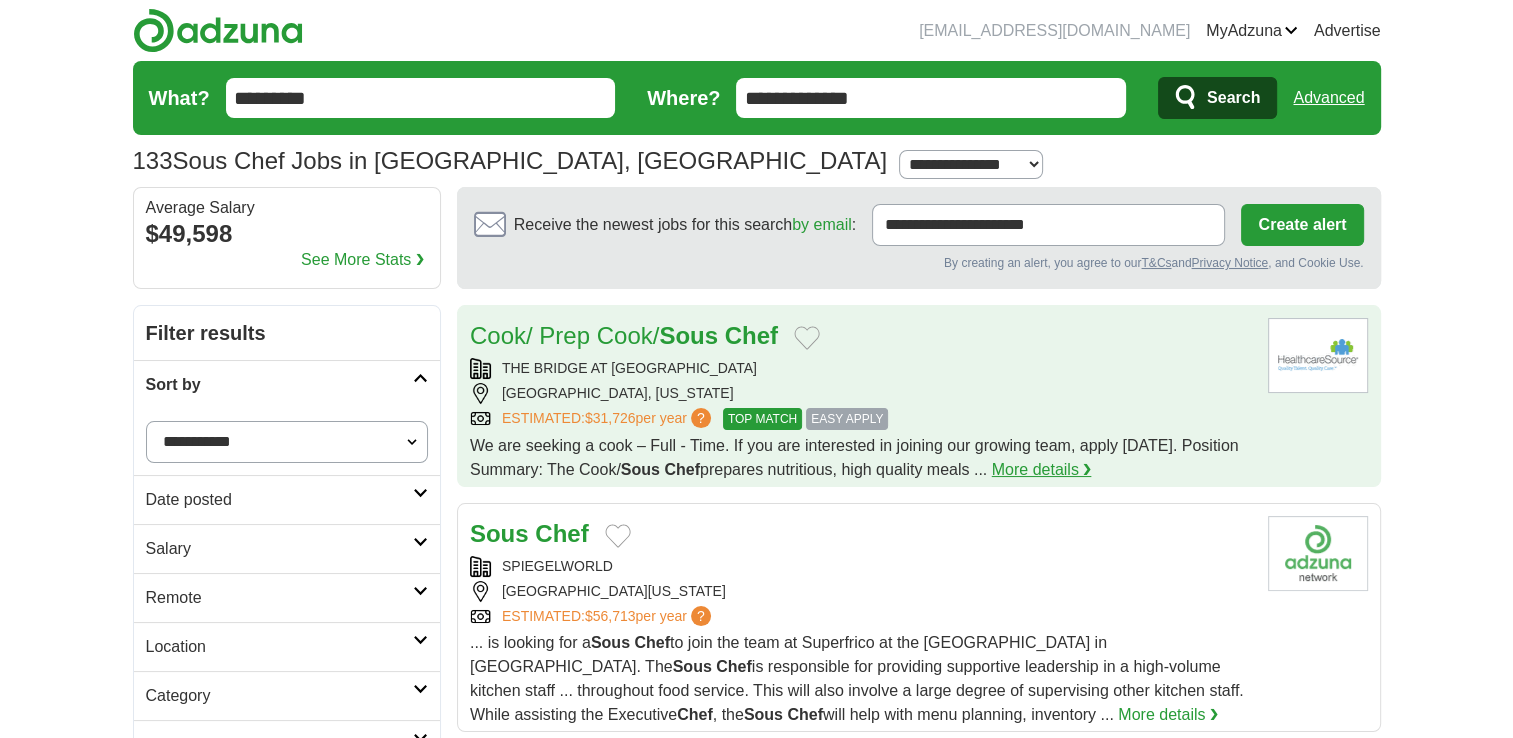 click on "More details ❯" at bounding box center (1042, 470) 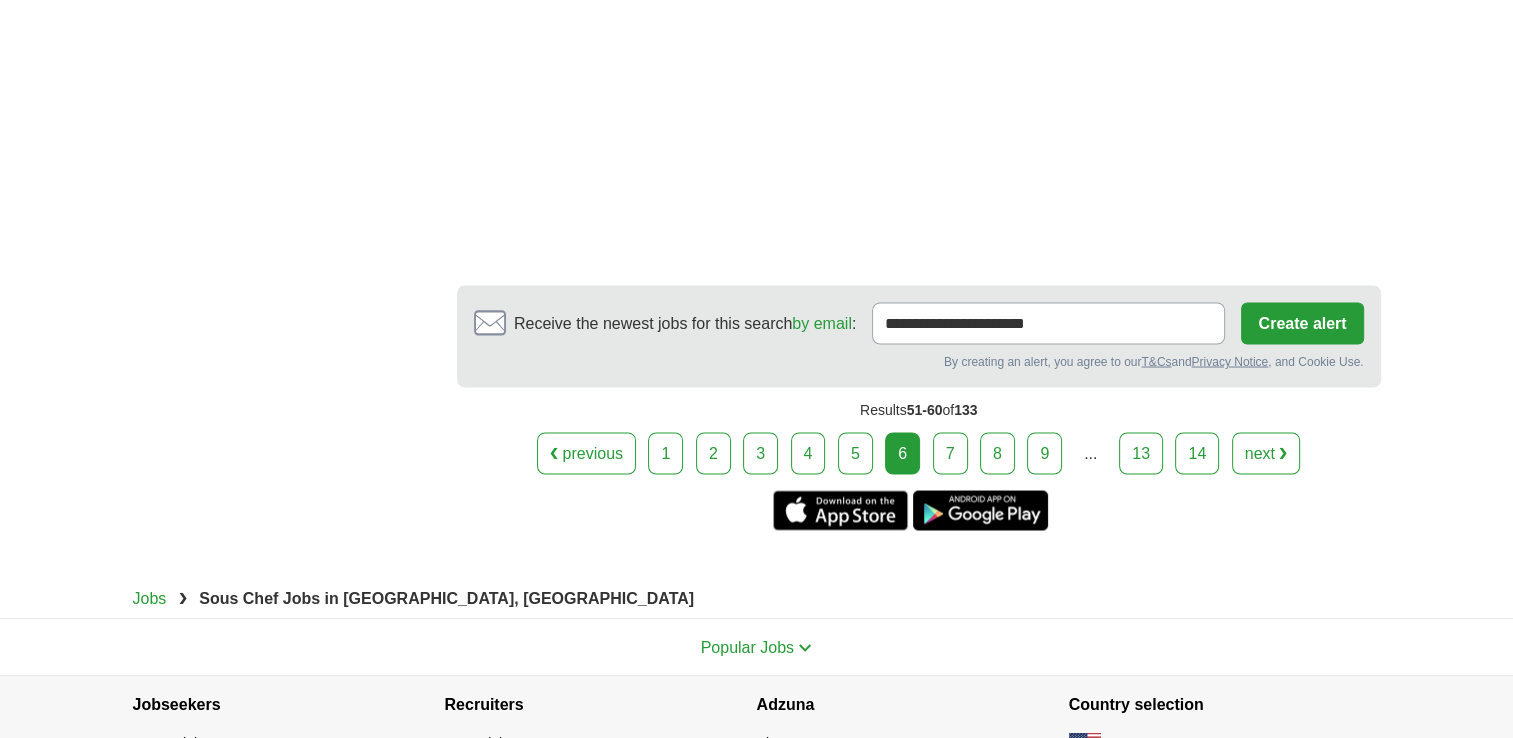 scroll, scrollTop: 3560, scrollLeft: 0, axis: vertical 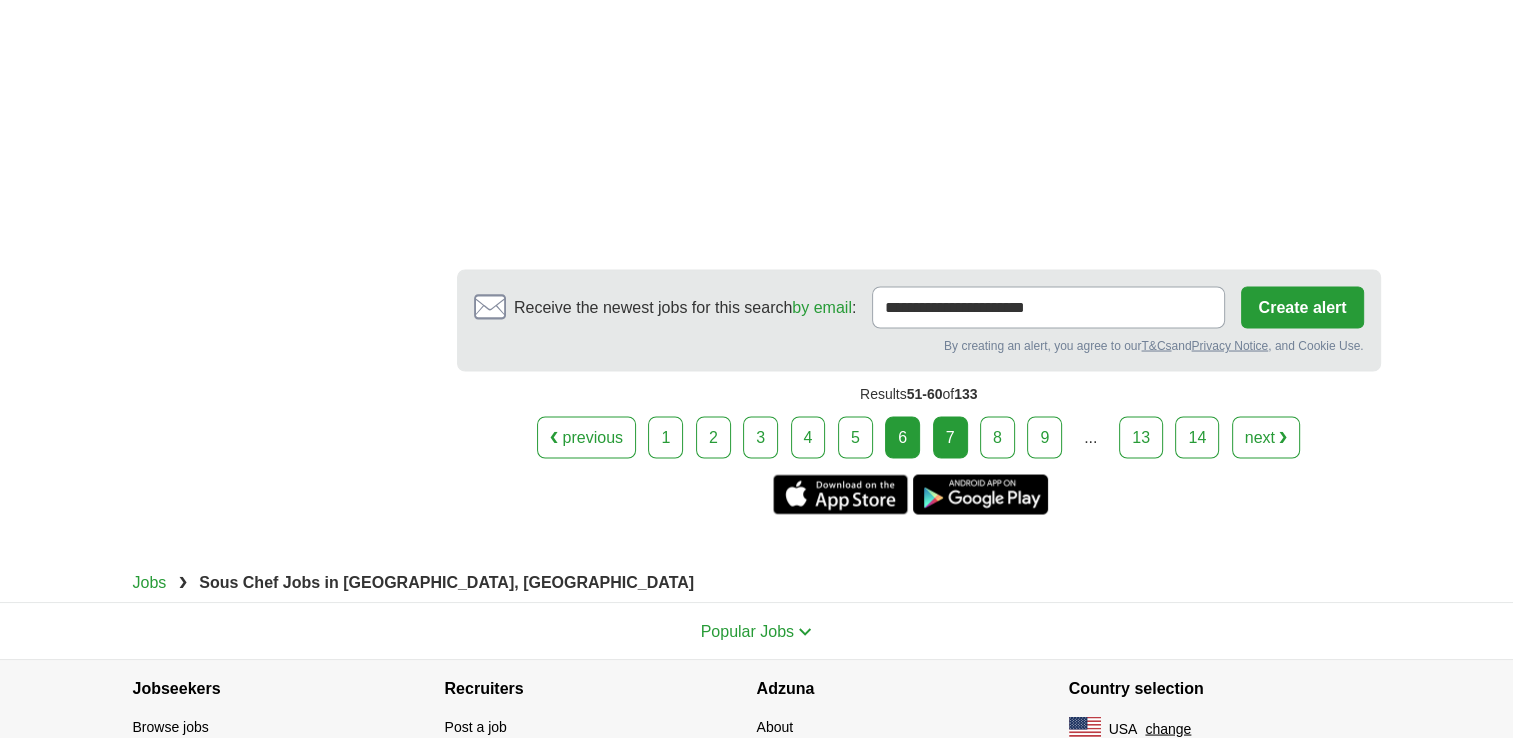 click on "7" at bounding box center [950, 437] 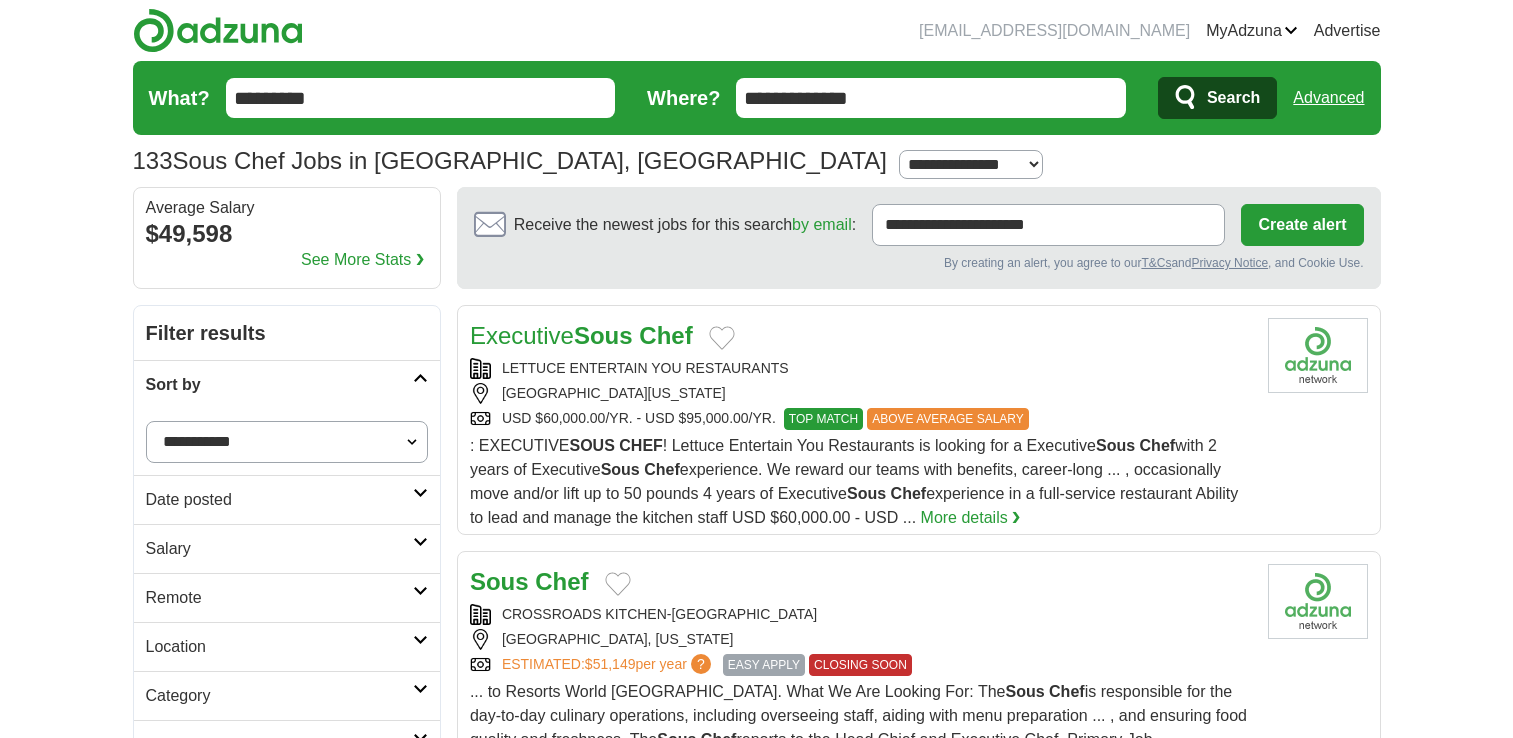 scroll, scrollTop: 0, scrollLeft: 0, axis: both 